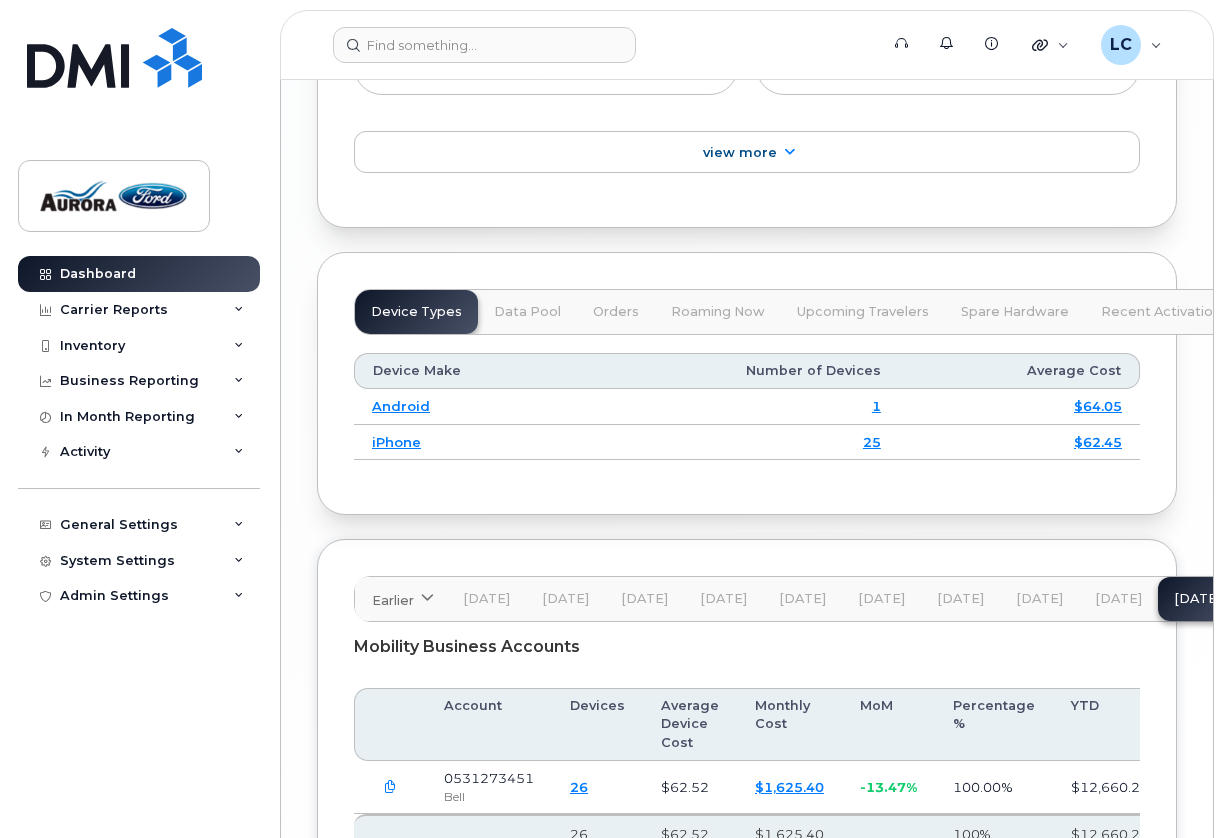 scroll, scrollTop: 3342, scrollLeft: 0, axis: vertical 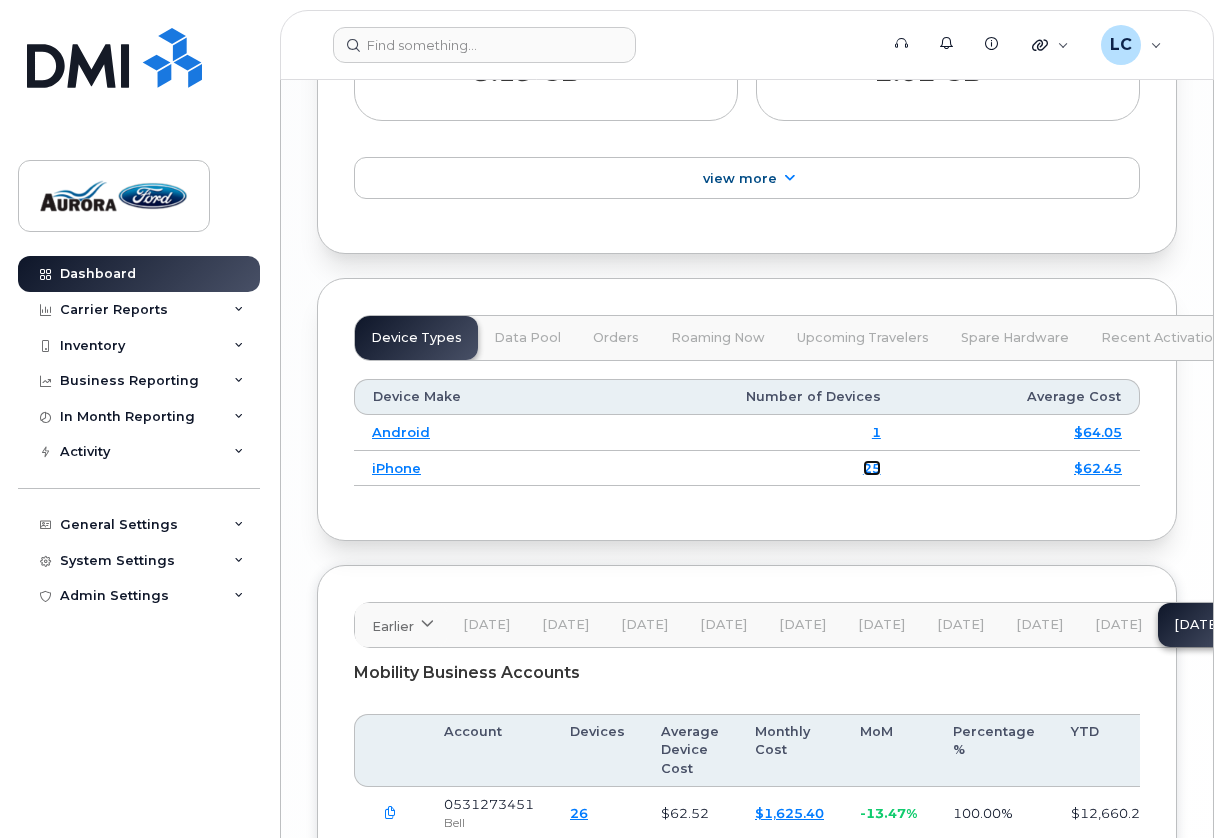 click on "25" 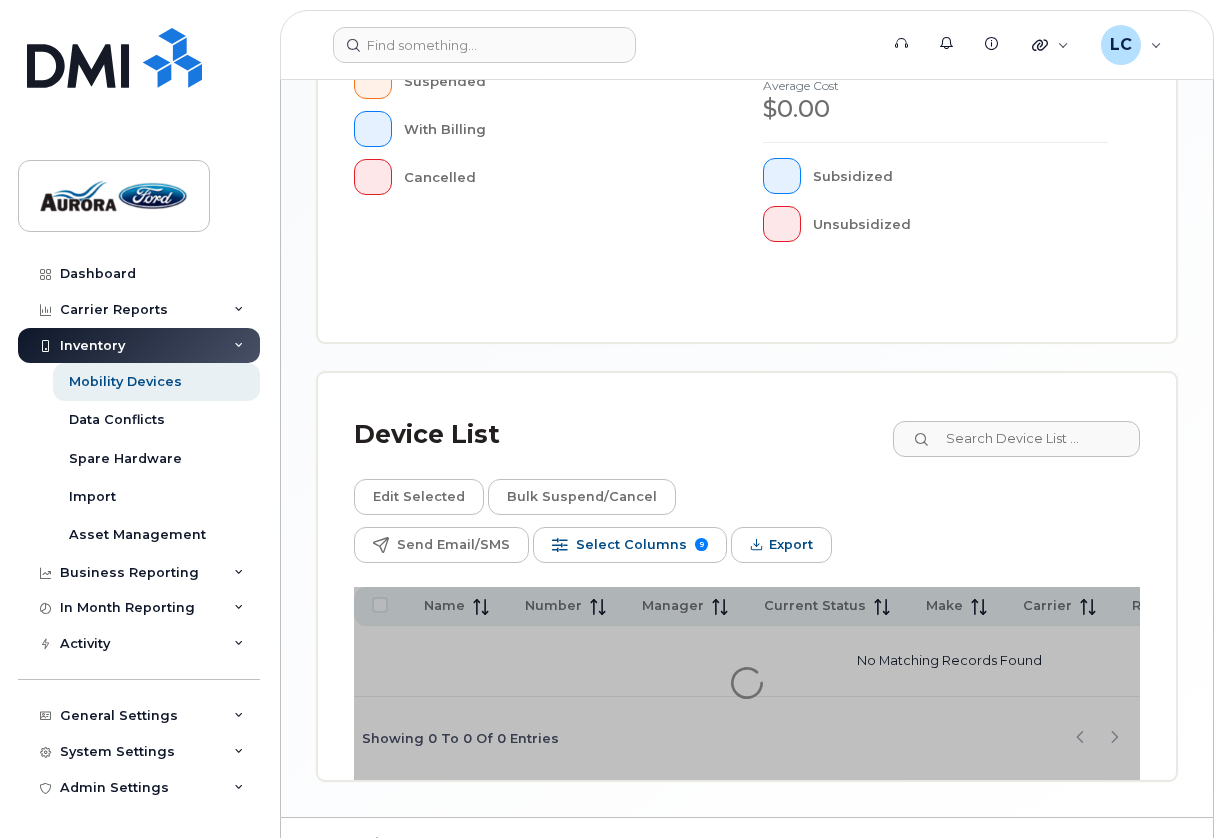 scroll, scrollTop: 850, scrollLeft: 0, axis: vertical 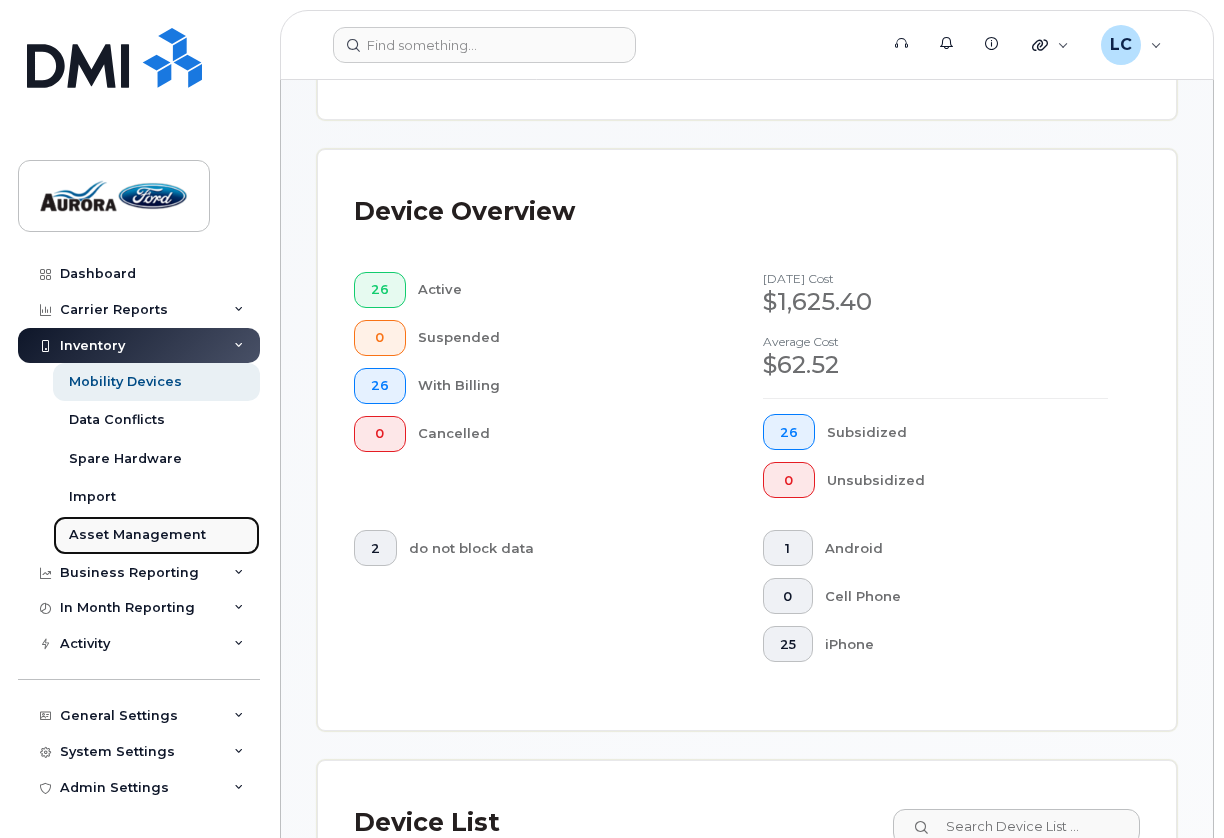 click on "Asset Management" at bounding box center (137, 535) 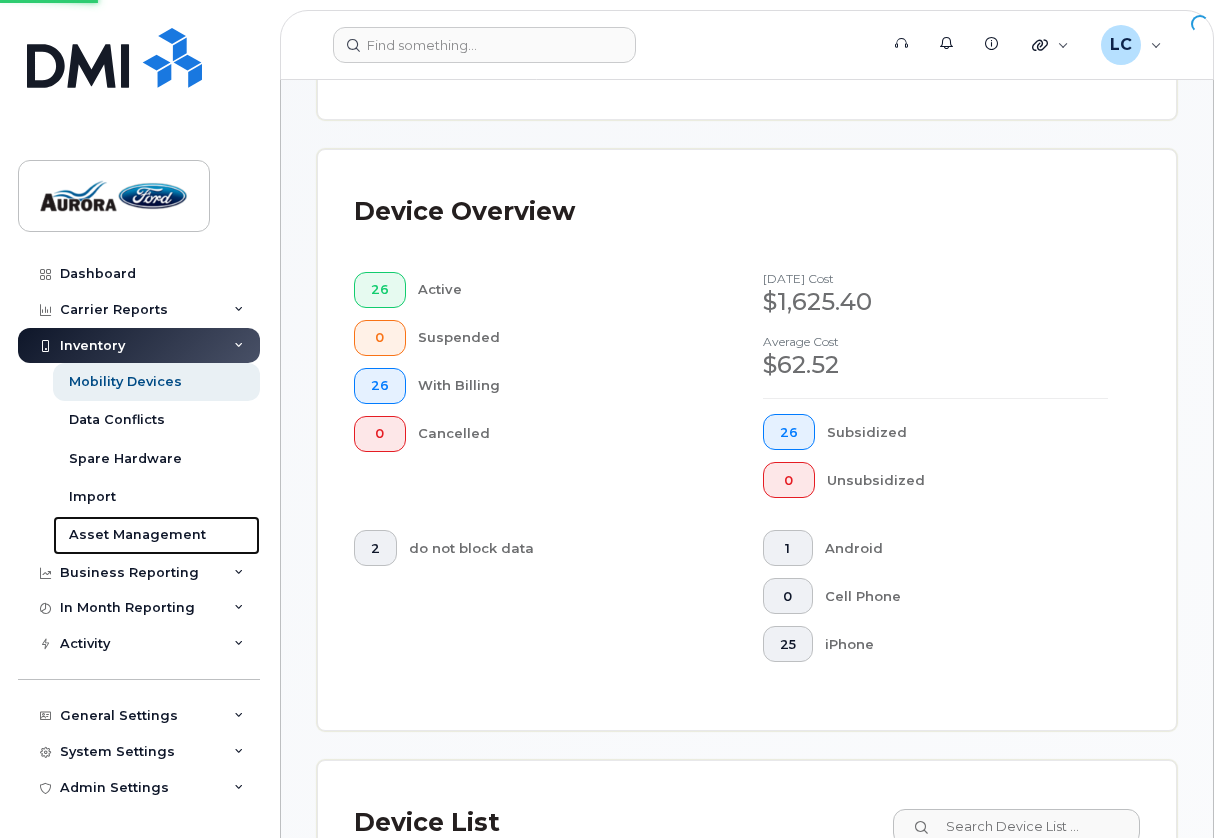 scroll, scrollTop: 0, scrollLeft: 0, axis: both 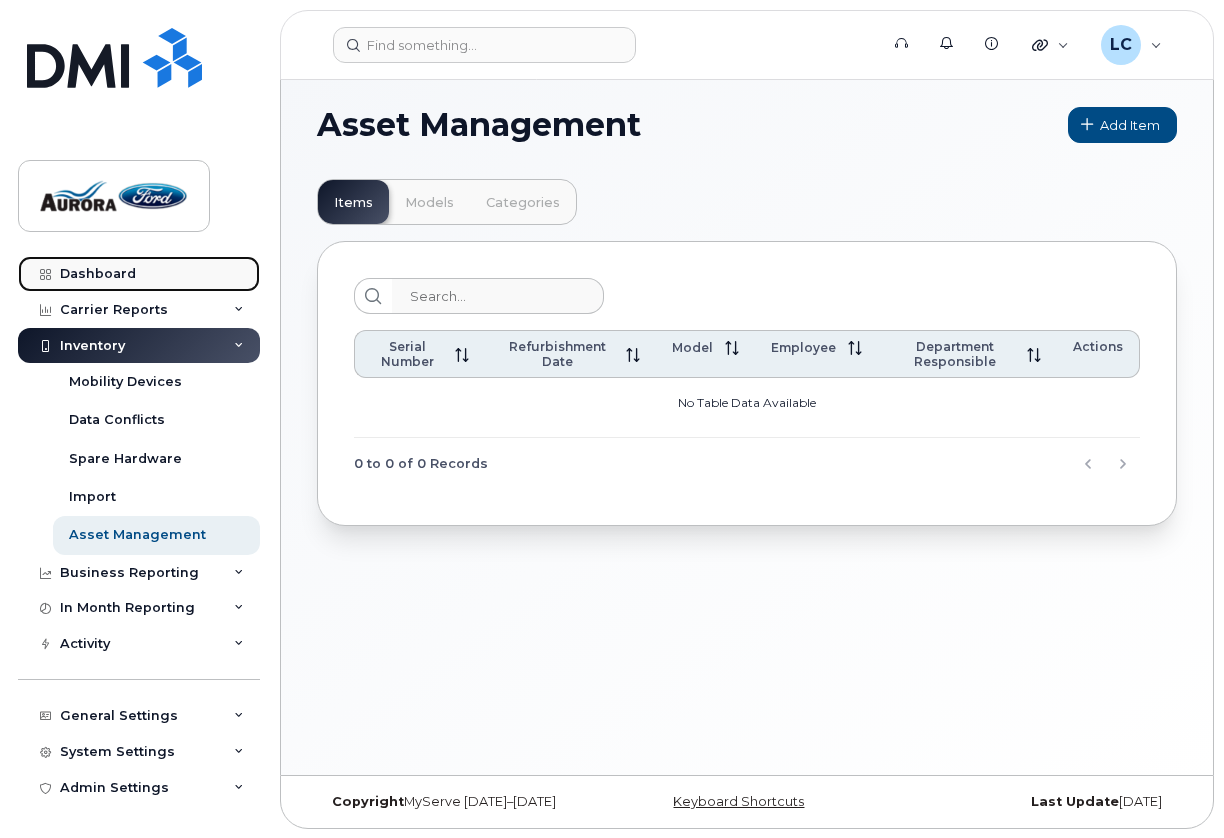 click on "Dashboard" at bounding box center (98, 274) 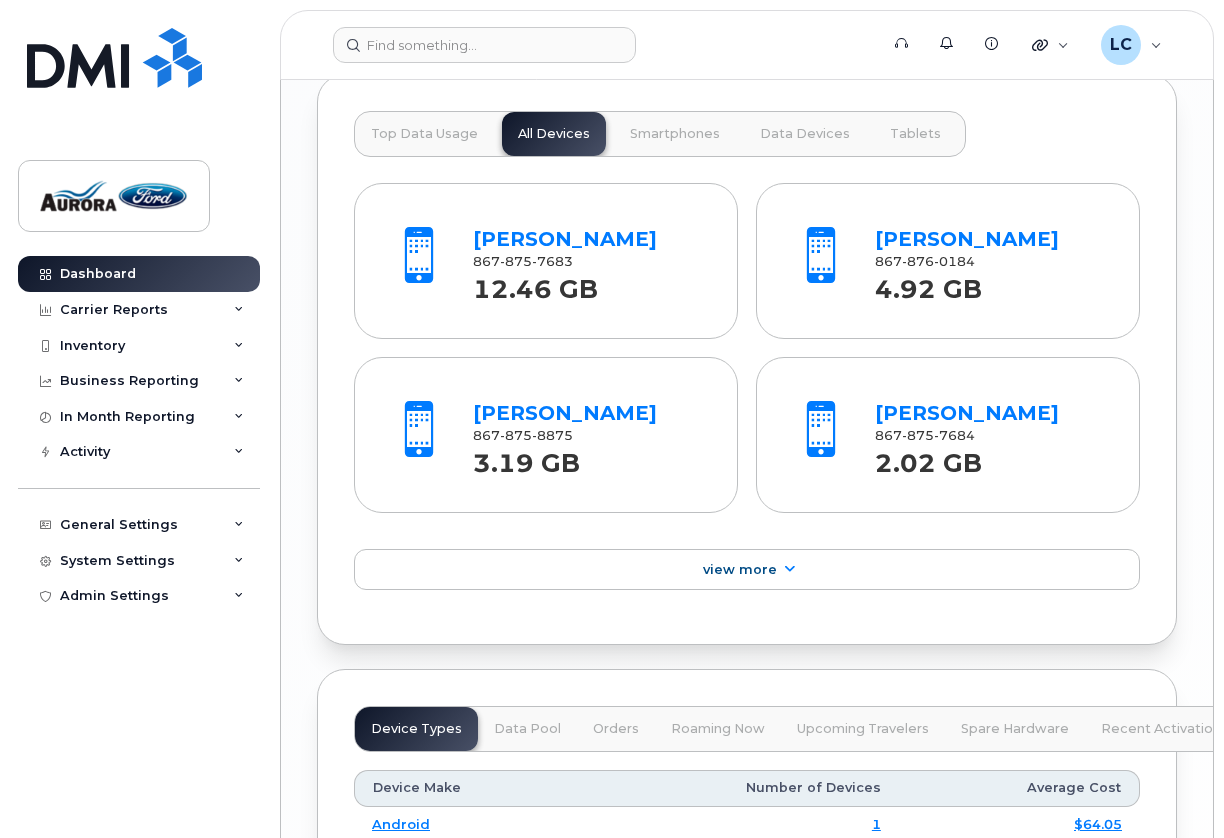 scroll, scrollTop: 3200, scrollLeft: 0, axis: vertical 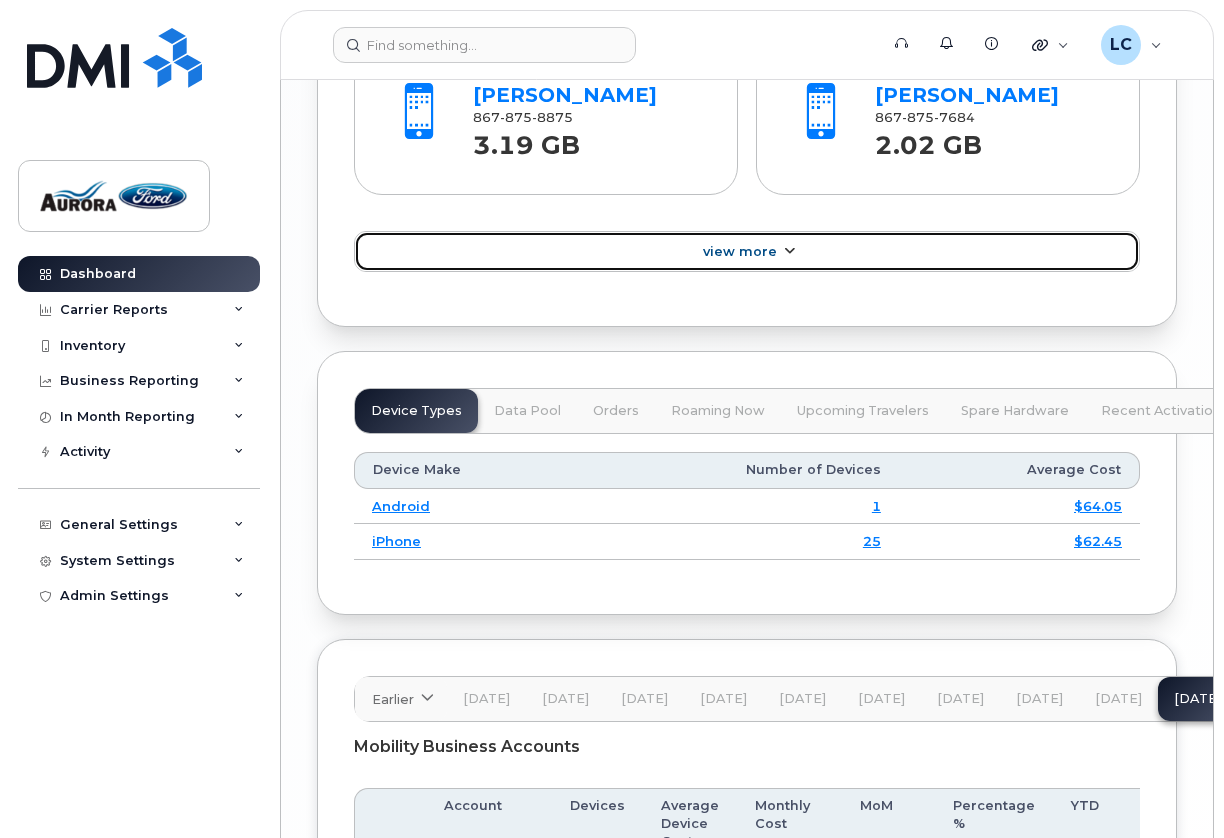 click on "View More" 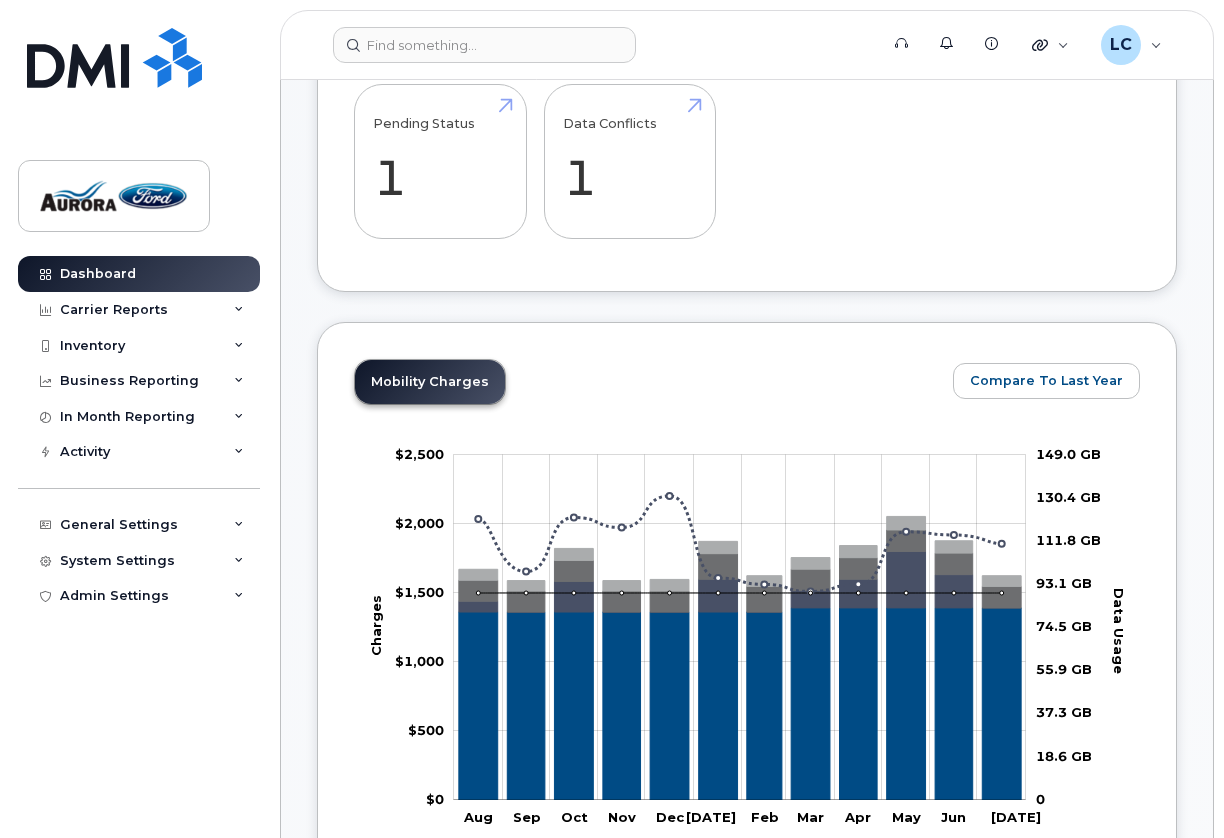 scroll, scrollTop: 214, scrollLeft: 0, axis: vertical 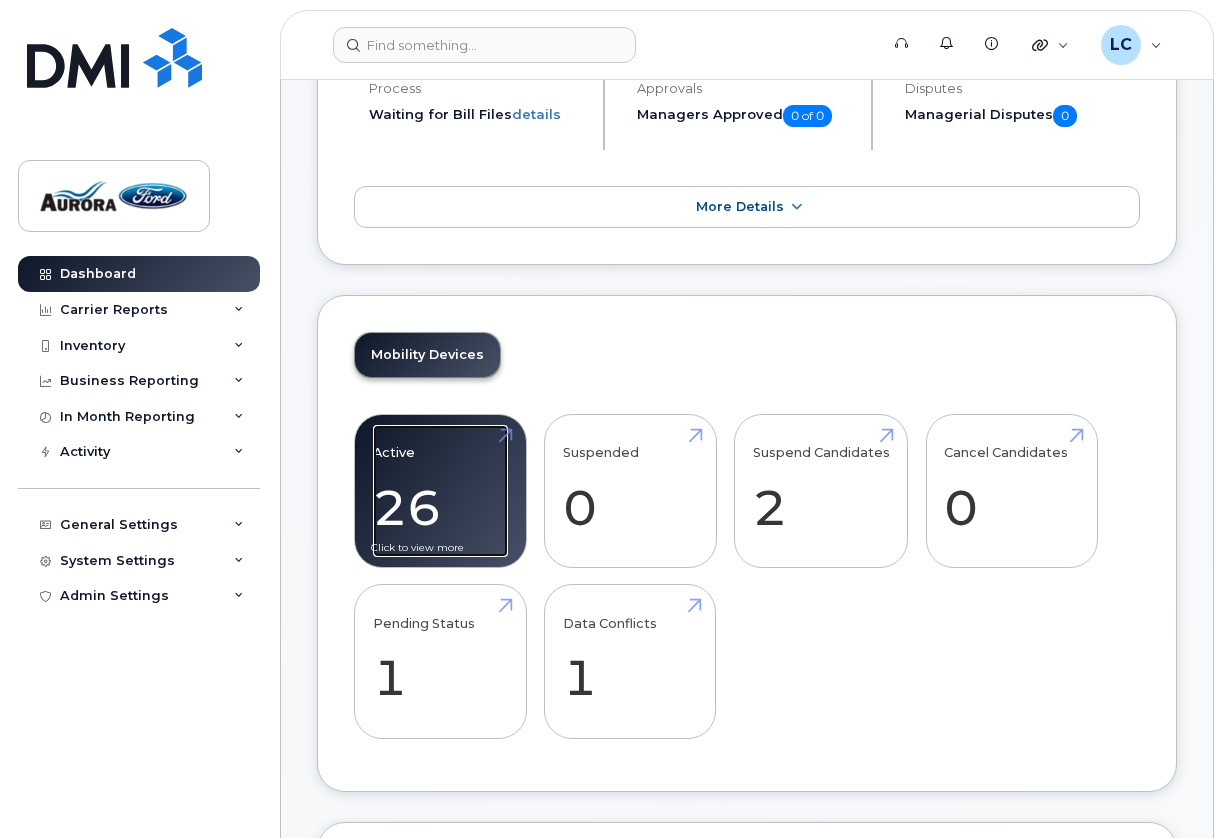 click on "Active
26" 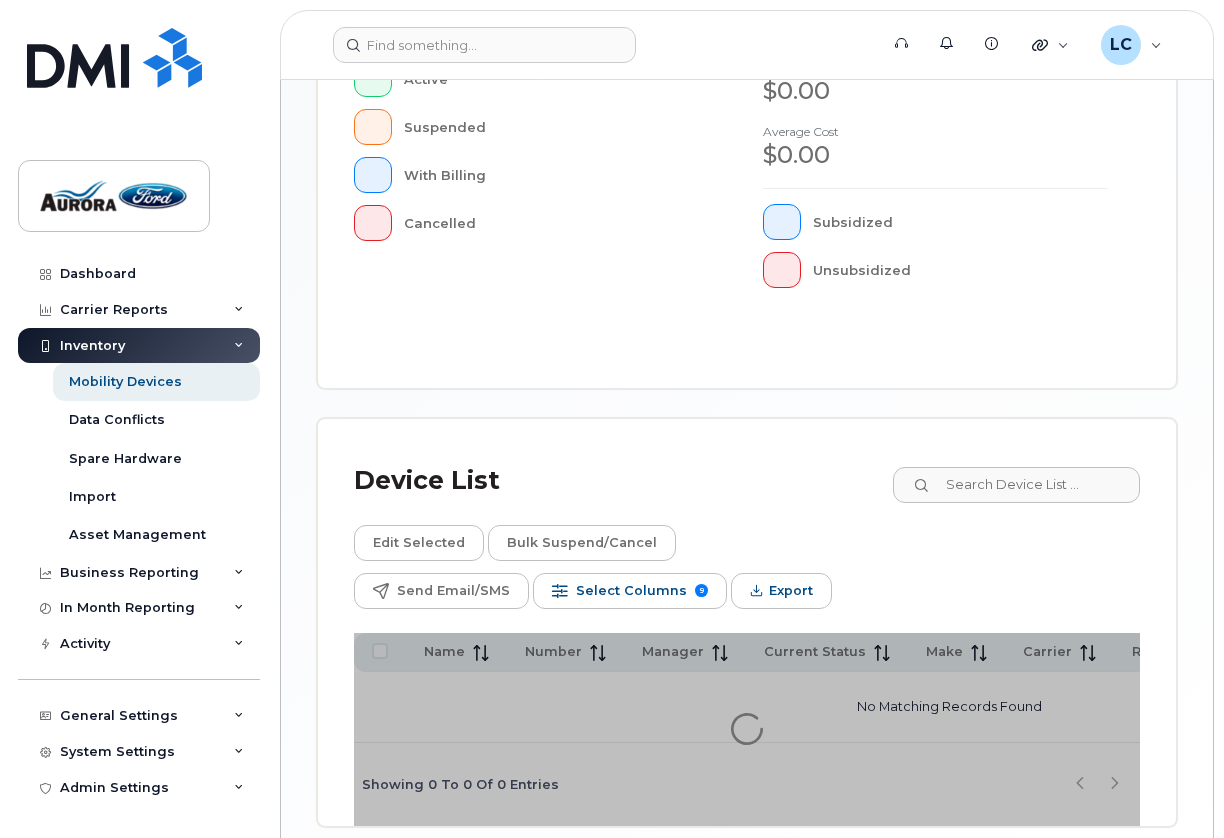 scroll, scrollTop: 850, scrollLeft: 0, axis: vertical 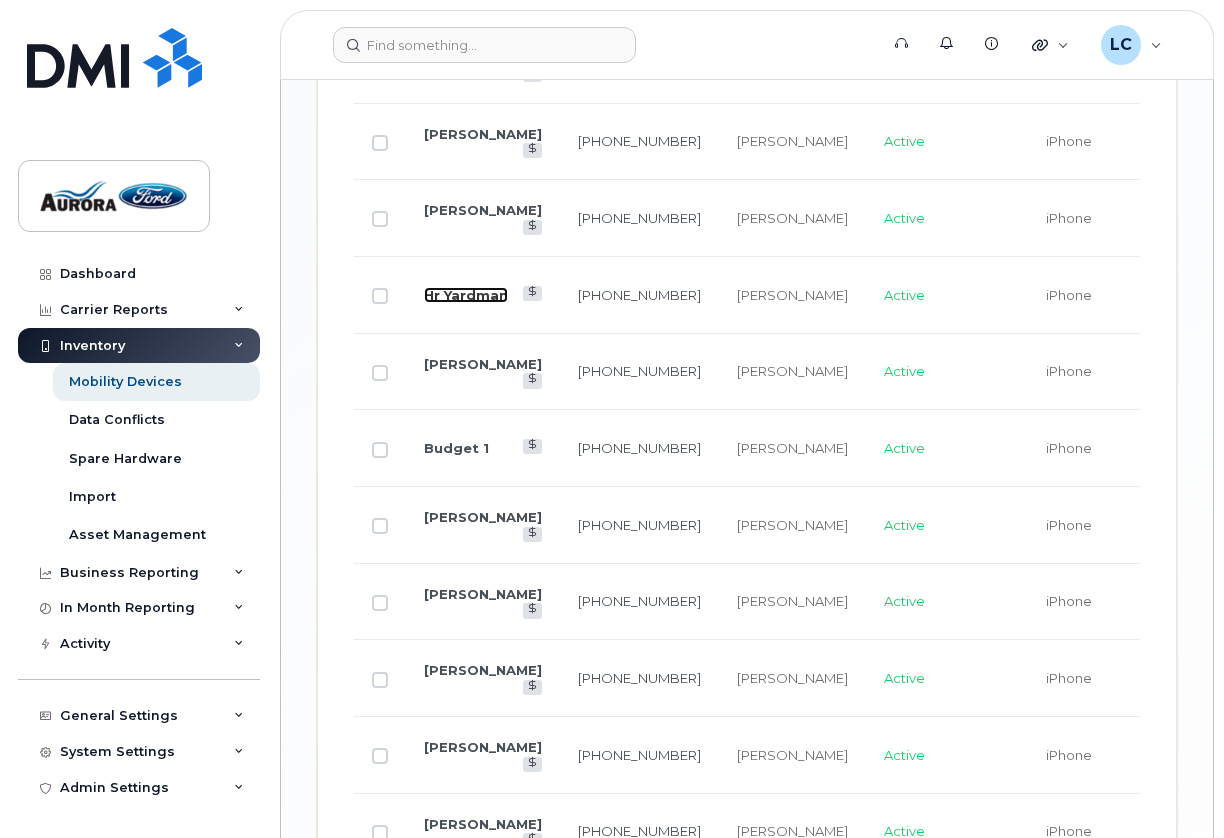 click on "Hr Yardman" 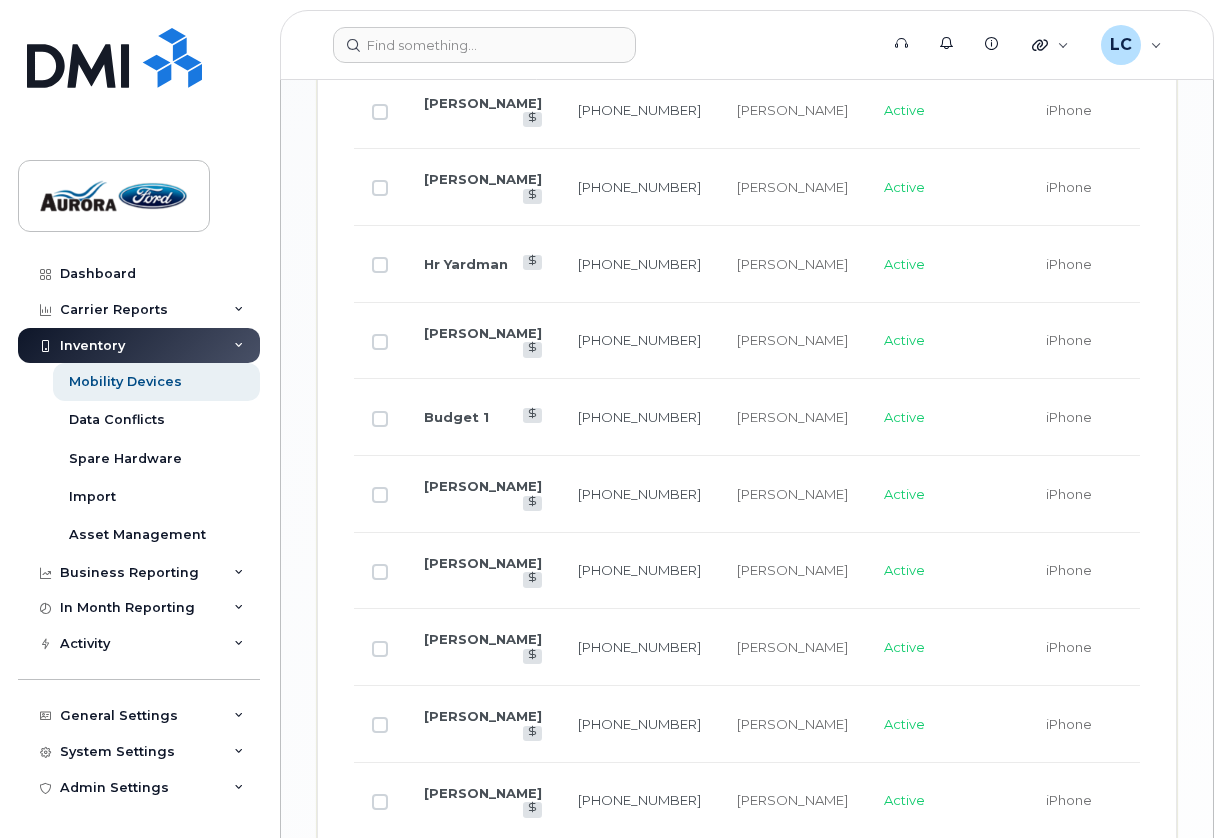 scroll, scrollTop: 2029, scrollLeft: 0, axis: vertical 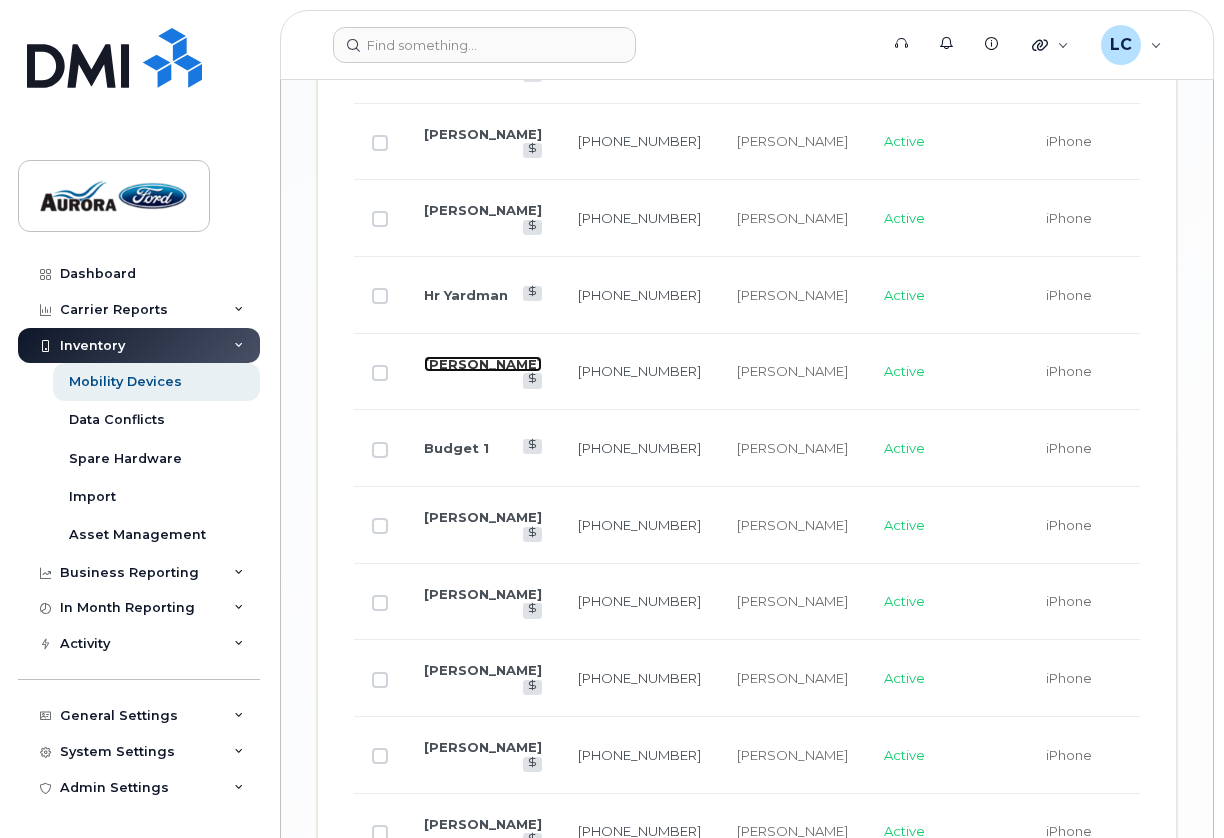 click on "Devon King" 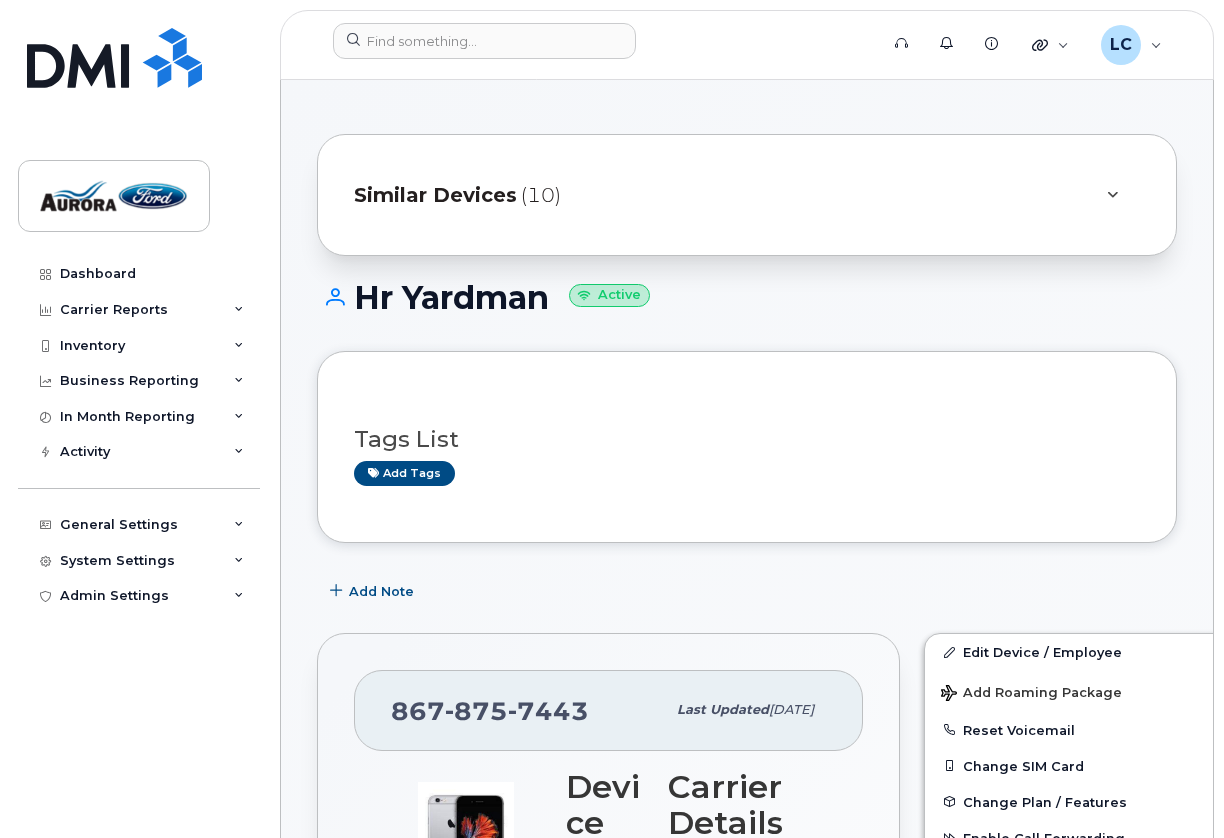 scroll, scrollTop: 0, scrollLeft: 0, axis: both 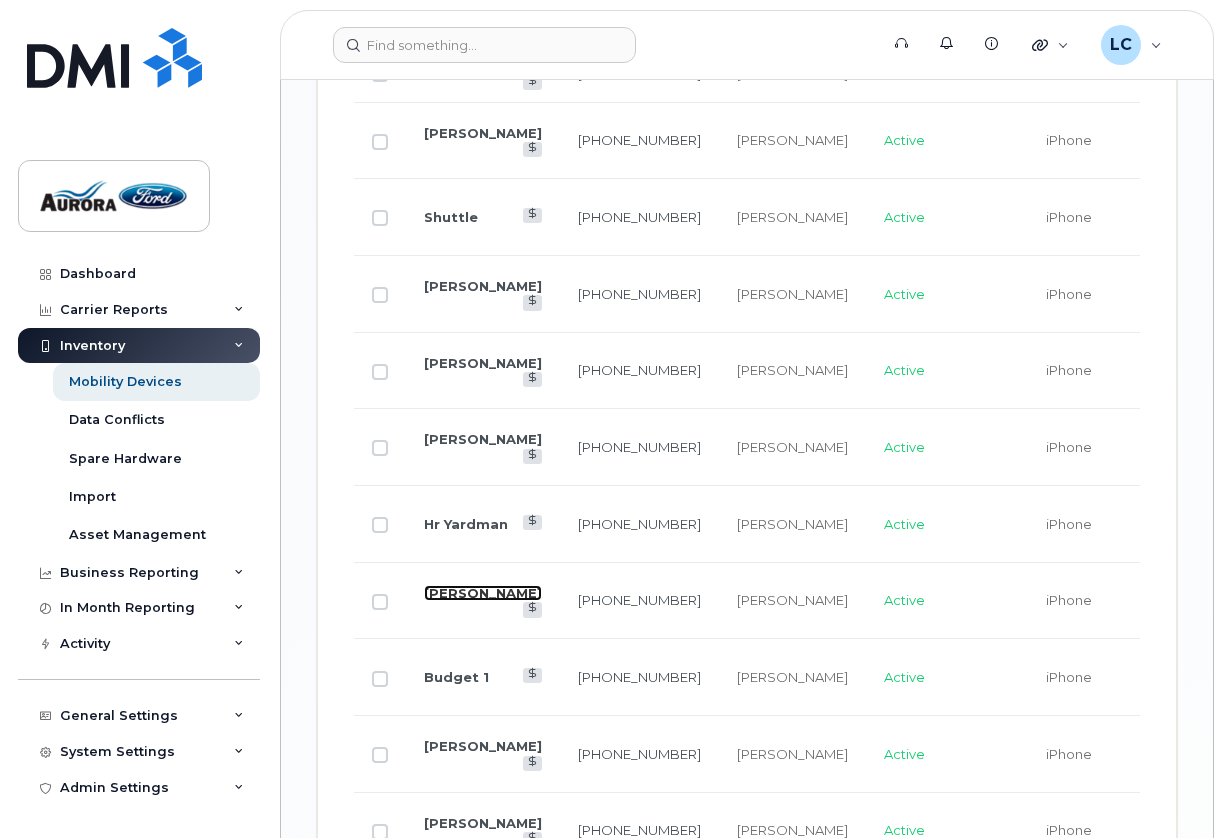 click on "[PERSON_NAME]" 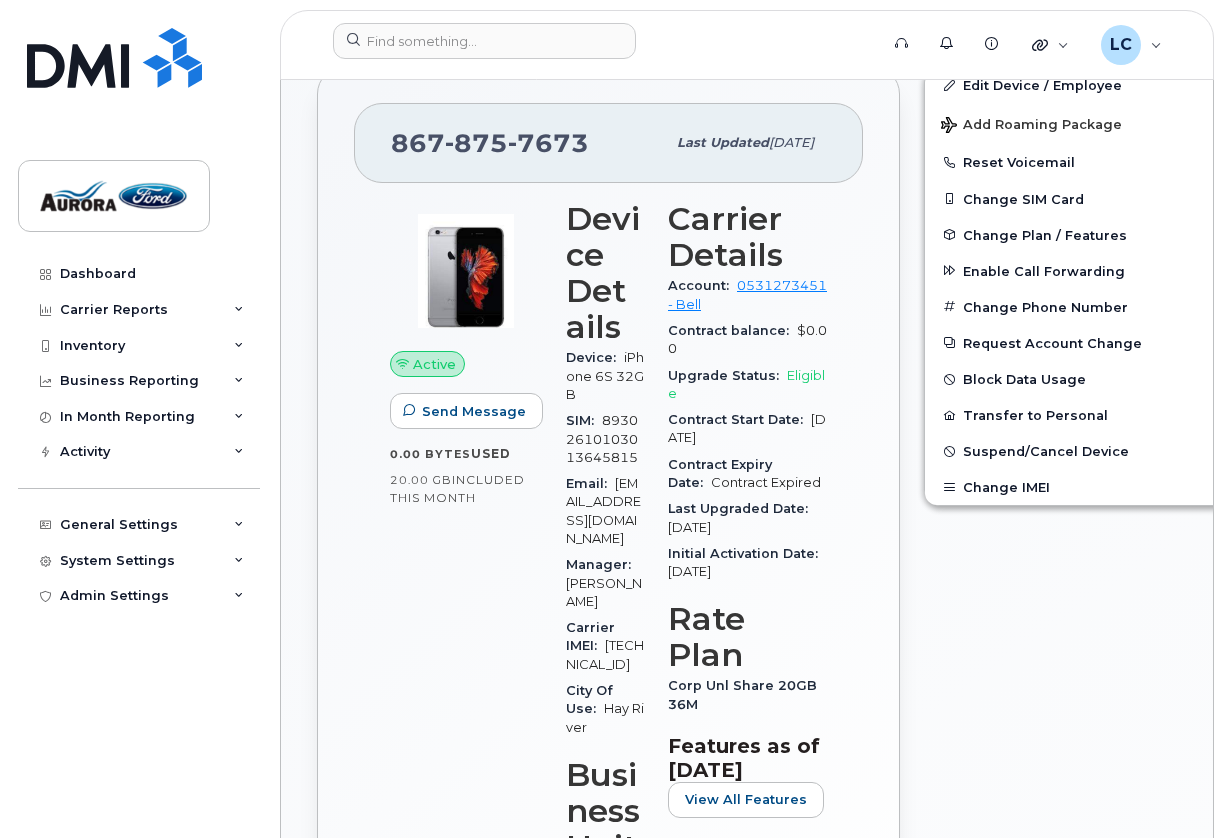 scroll, scrollTop: 500, scrollLeft: 0, axis: vertical 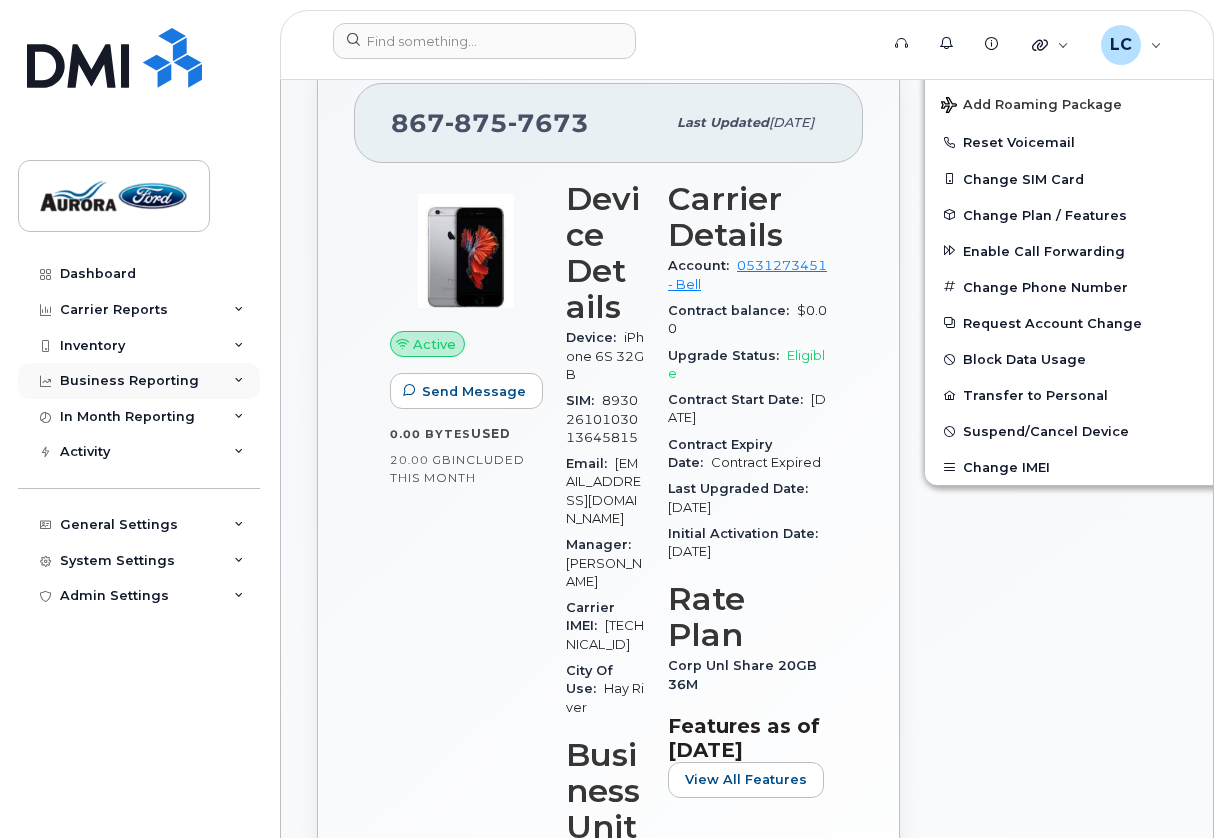 click on "Business Reporting" at bounding box center [129, 381] 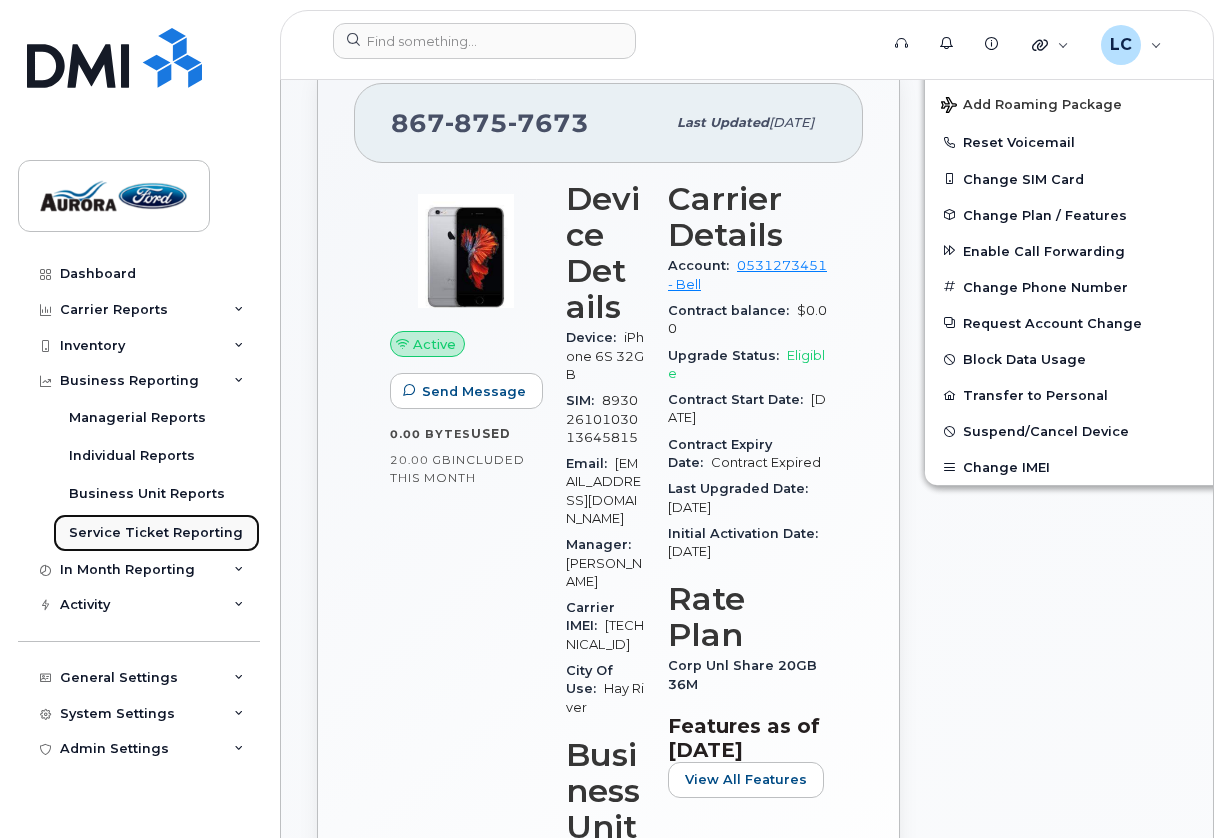 click on "Service Ticket Reporting" at bounding box center (156, 533) 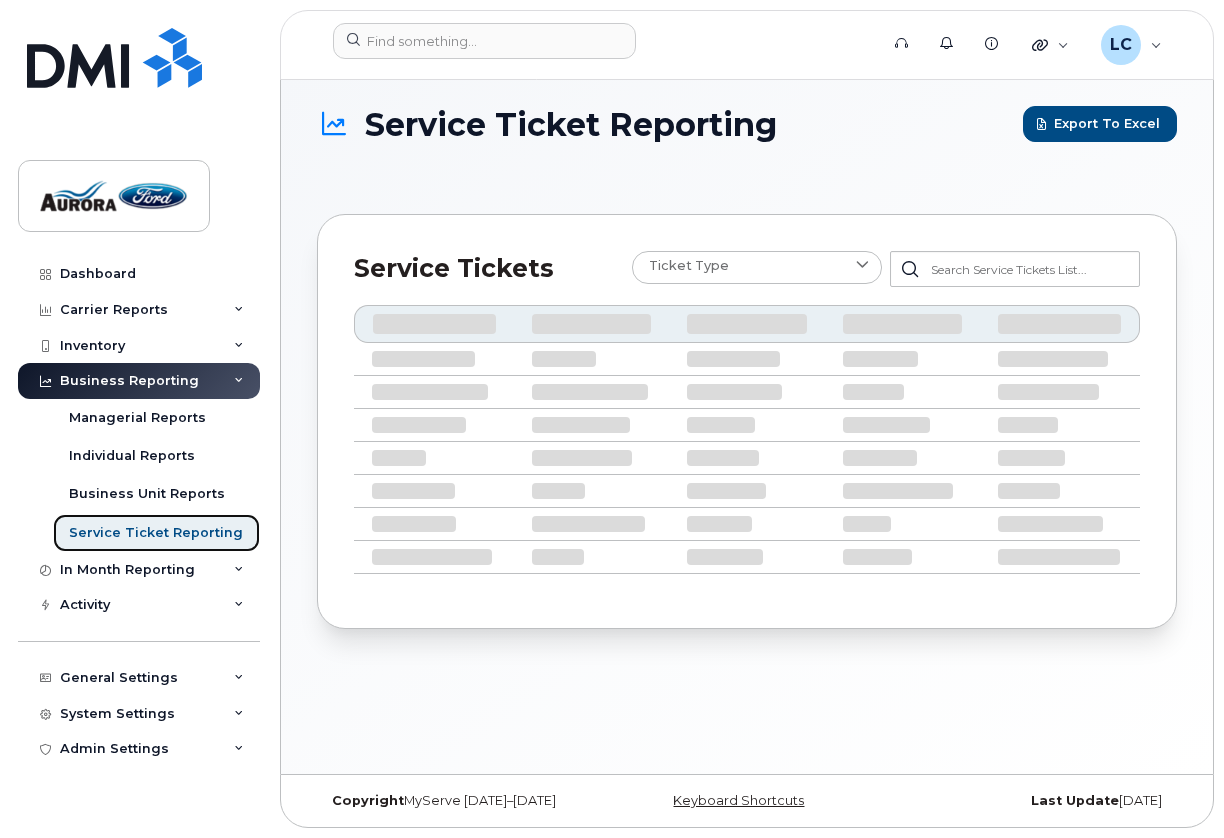 scroll, scrollTop: 0, scrollLeft: 0, axis: both 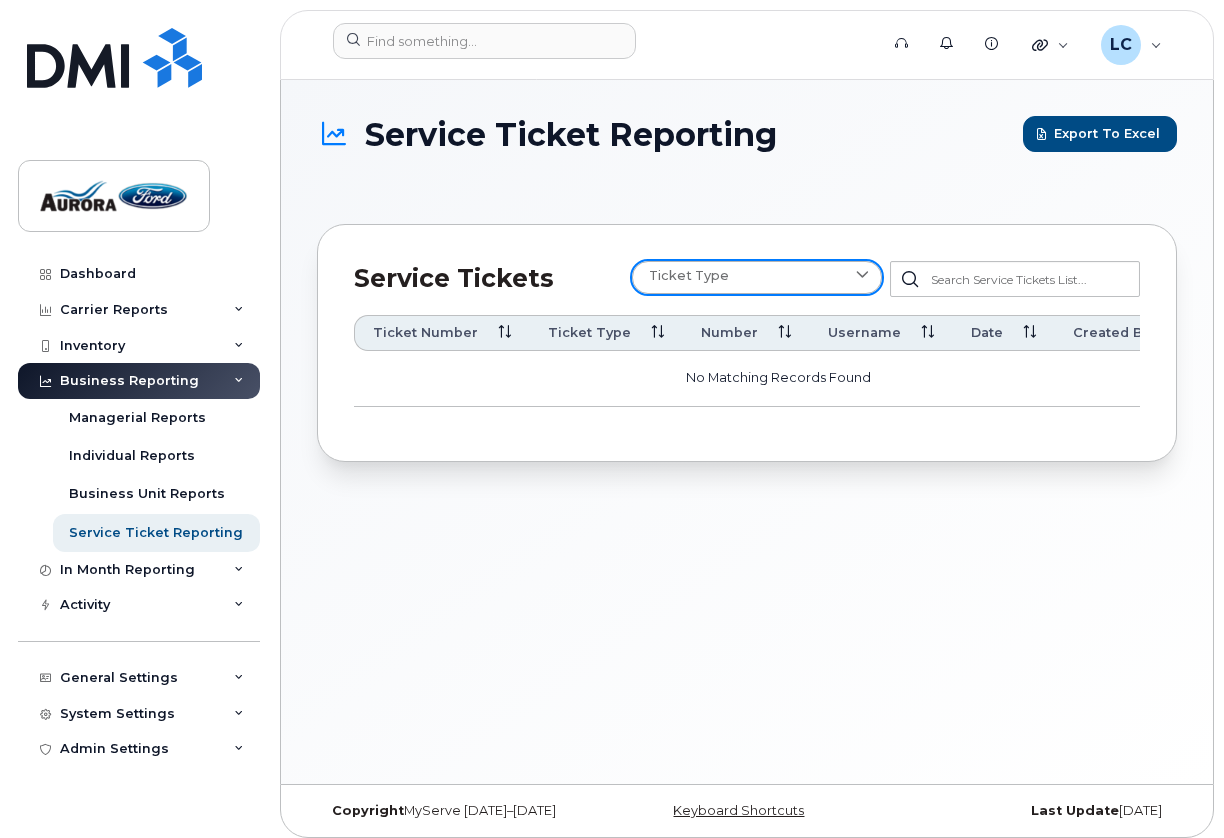 click at bounding box center [862, 276] 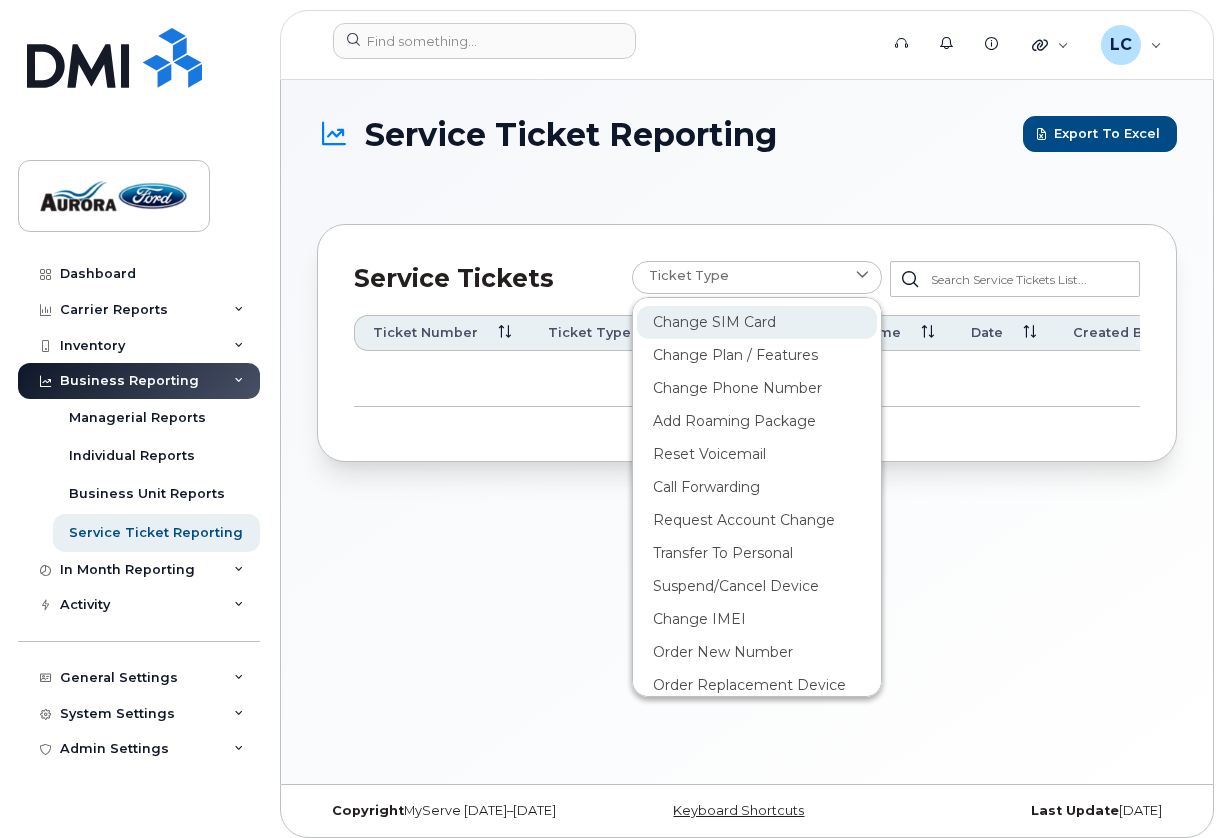 click on "Change SIM Card" 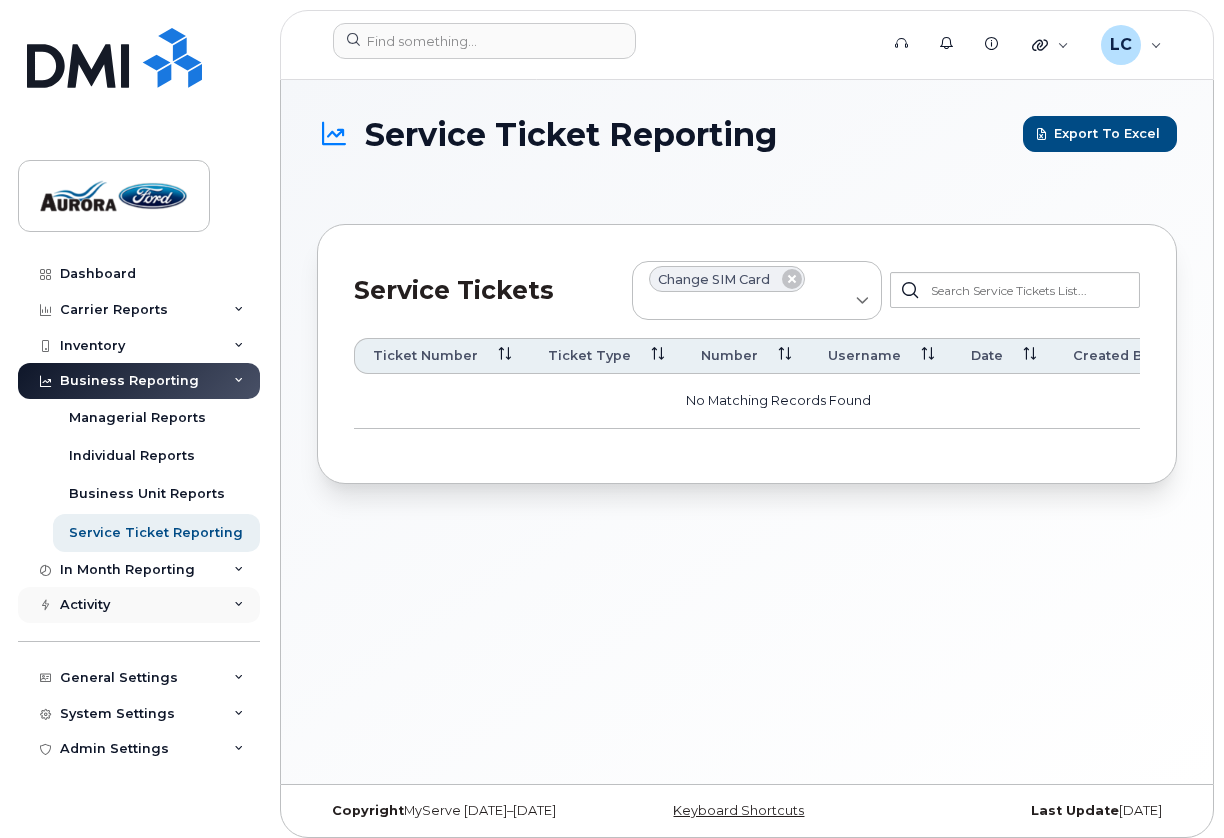 click at bounding box center [239, 605] 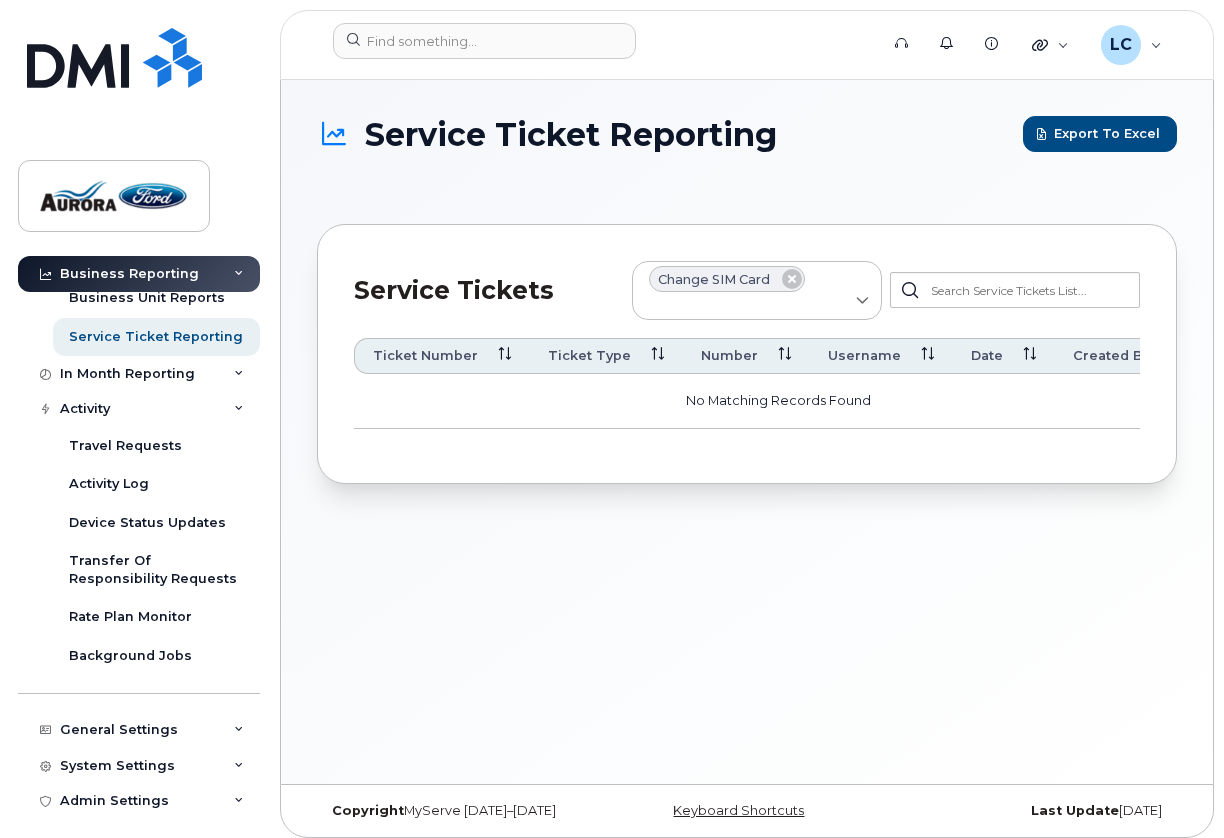 scroll, scrollTop: 206, scrollLeft: 0, axis: vertical 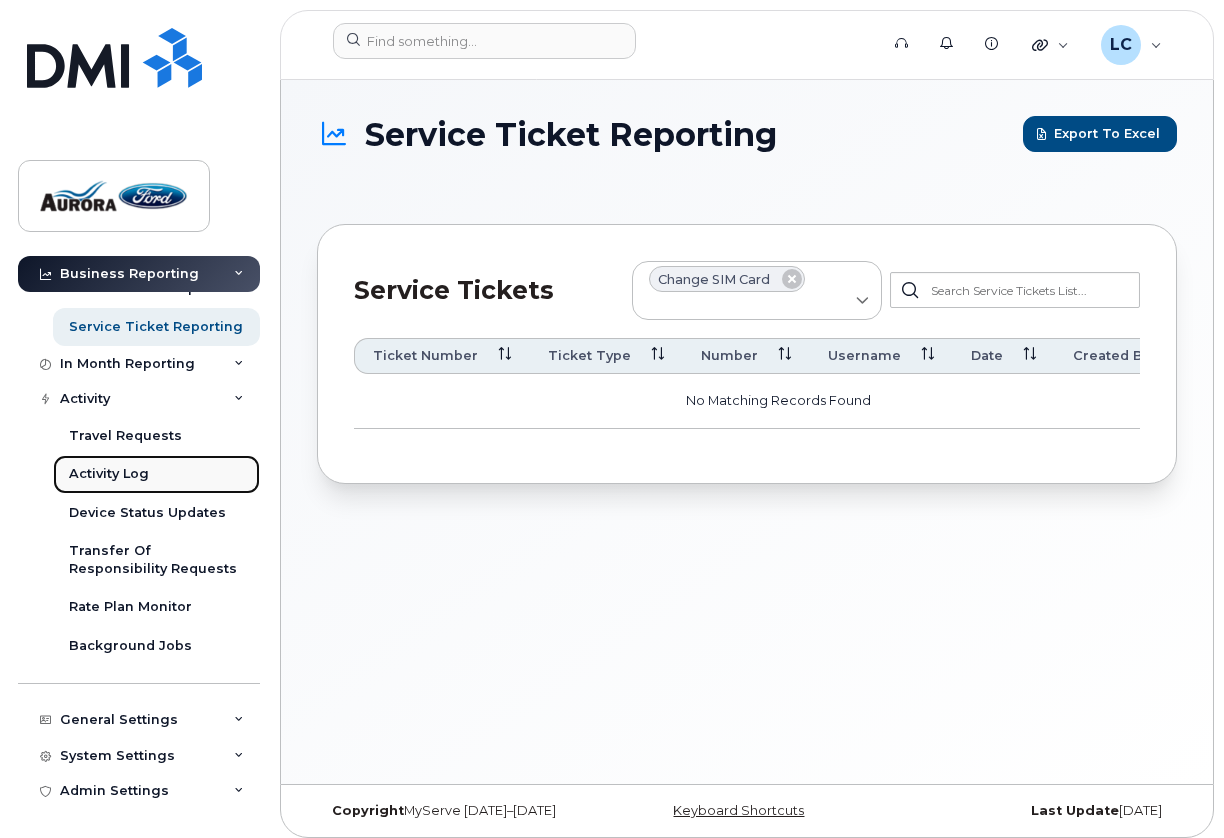 click on "Activity Log" at bounding box center [109, 474] 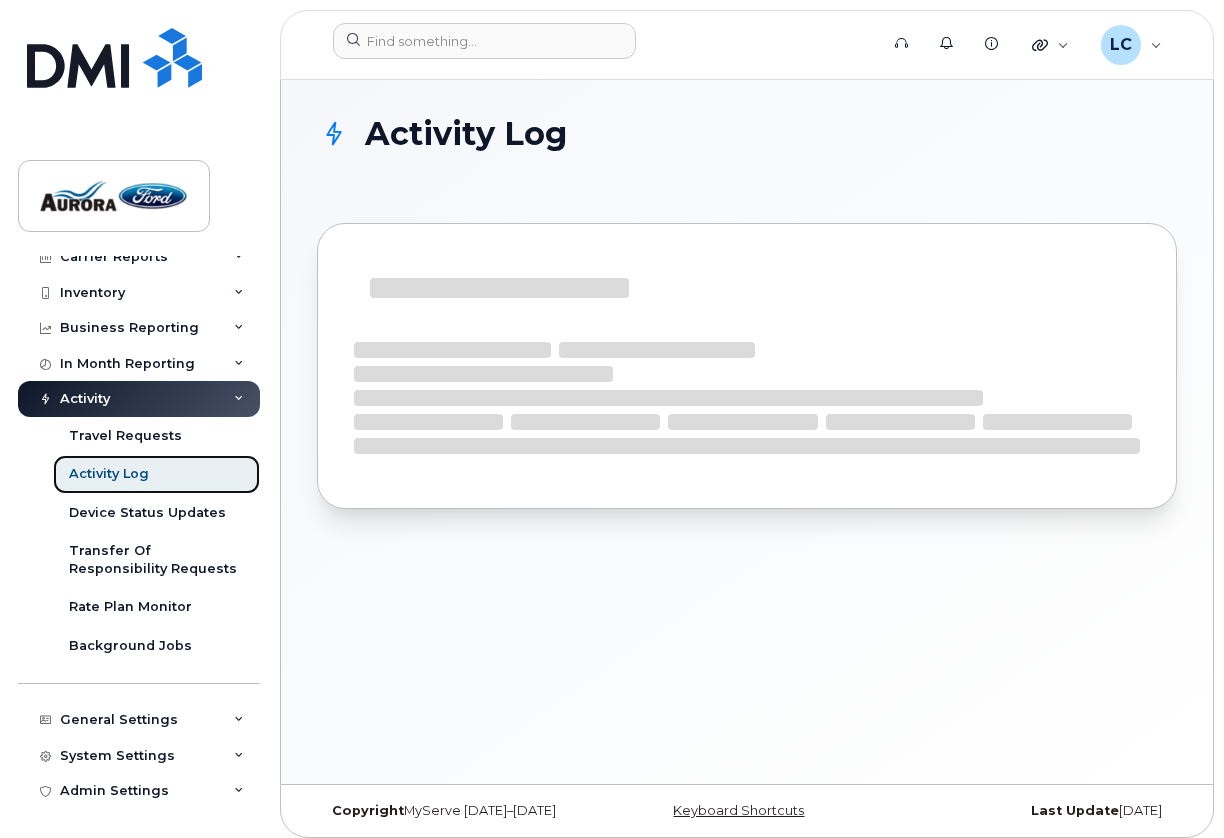 scroll, scrollTop: 53, scrollLeft: 0, axis: vertical 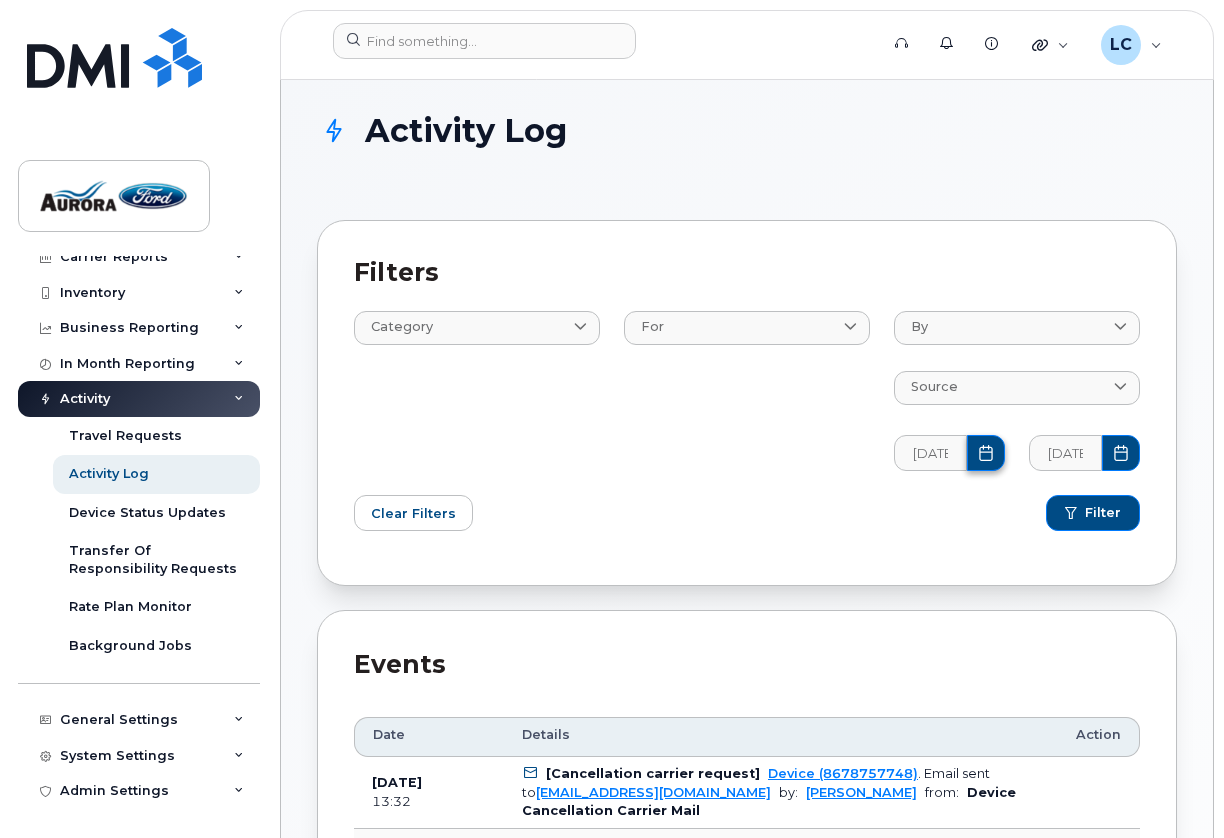 click 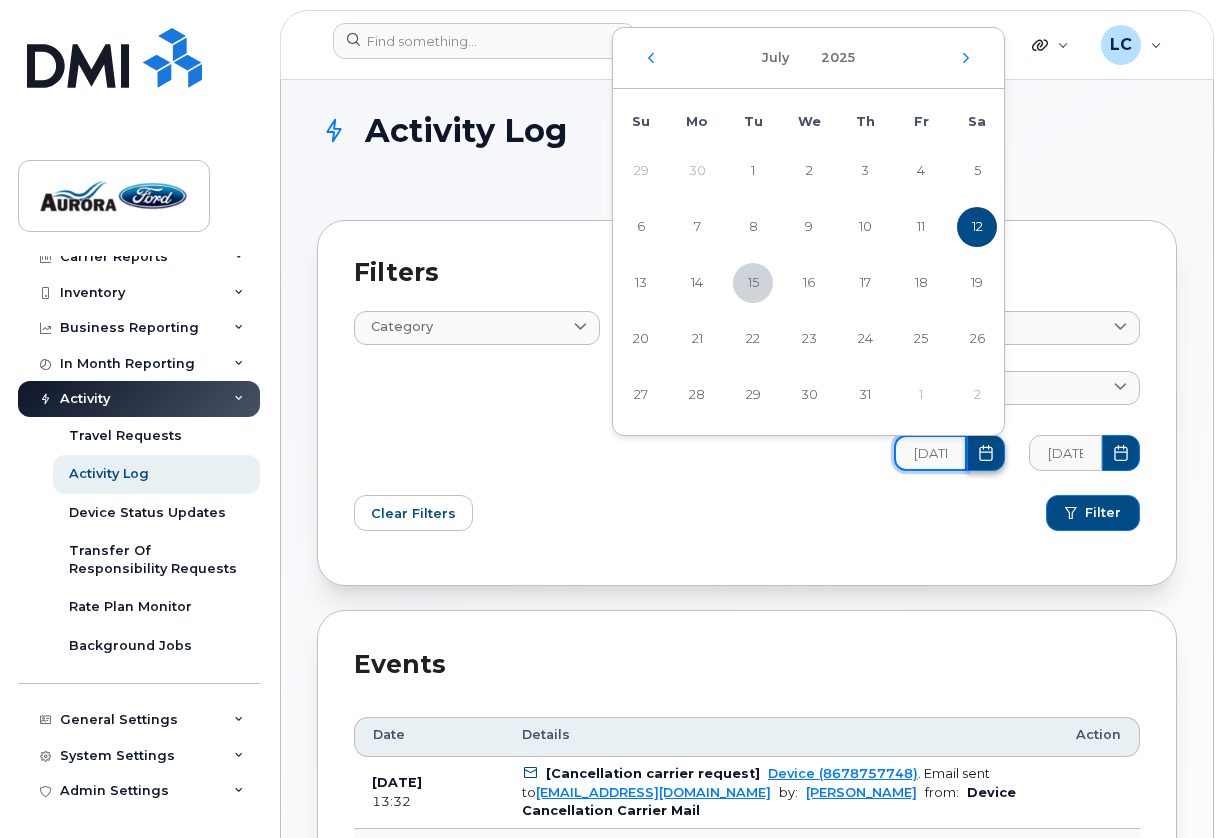 scroll, scrollTop: 0, scrollLeft: 33, axis: horizontal 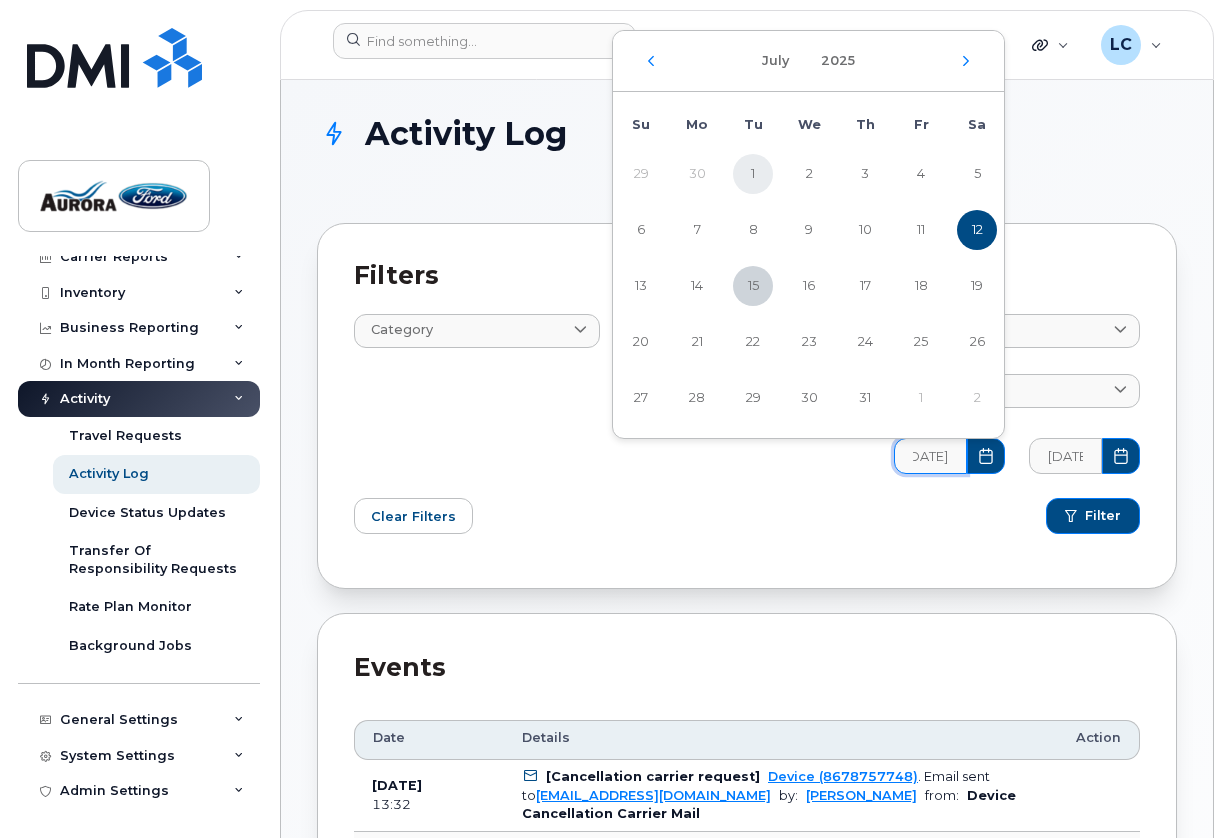 click on "1" at bounding box center [753, 174] 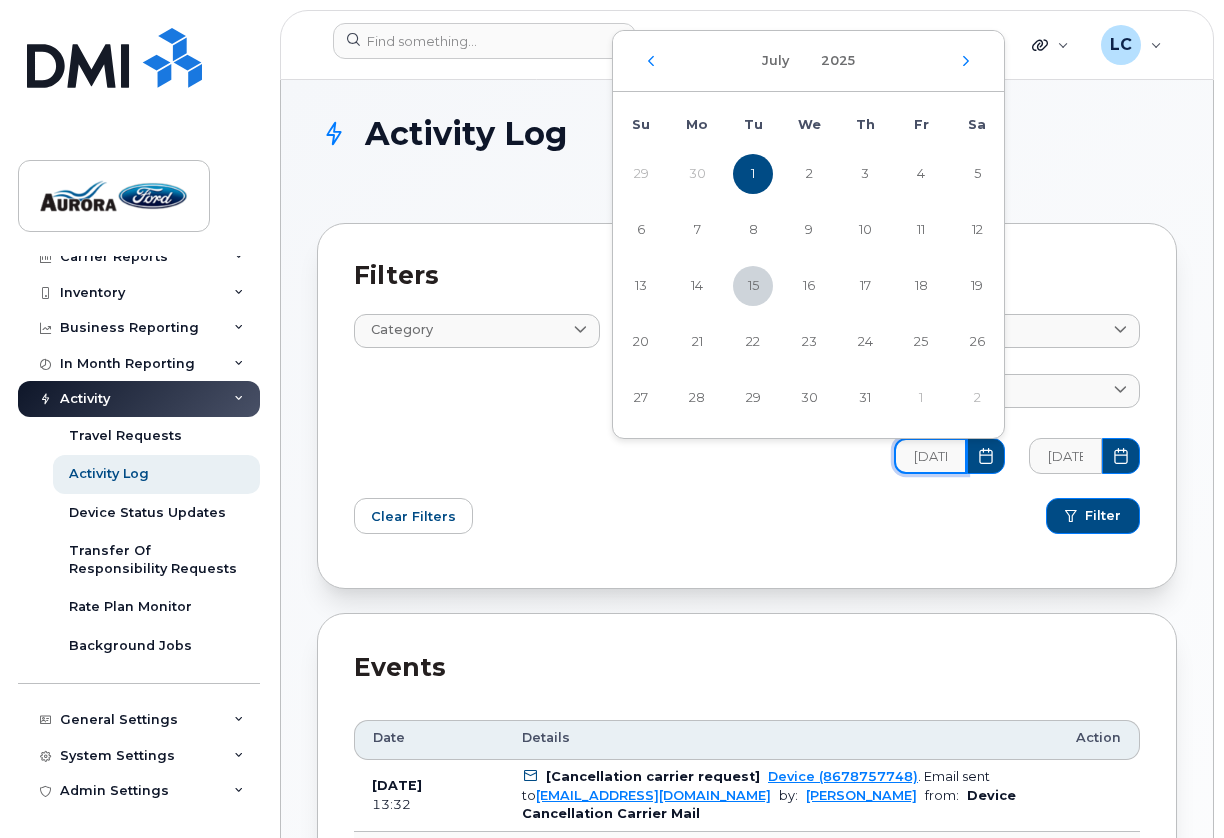 scroll, scrollTop: 0, scrollLeft: 34, axis: horizontal 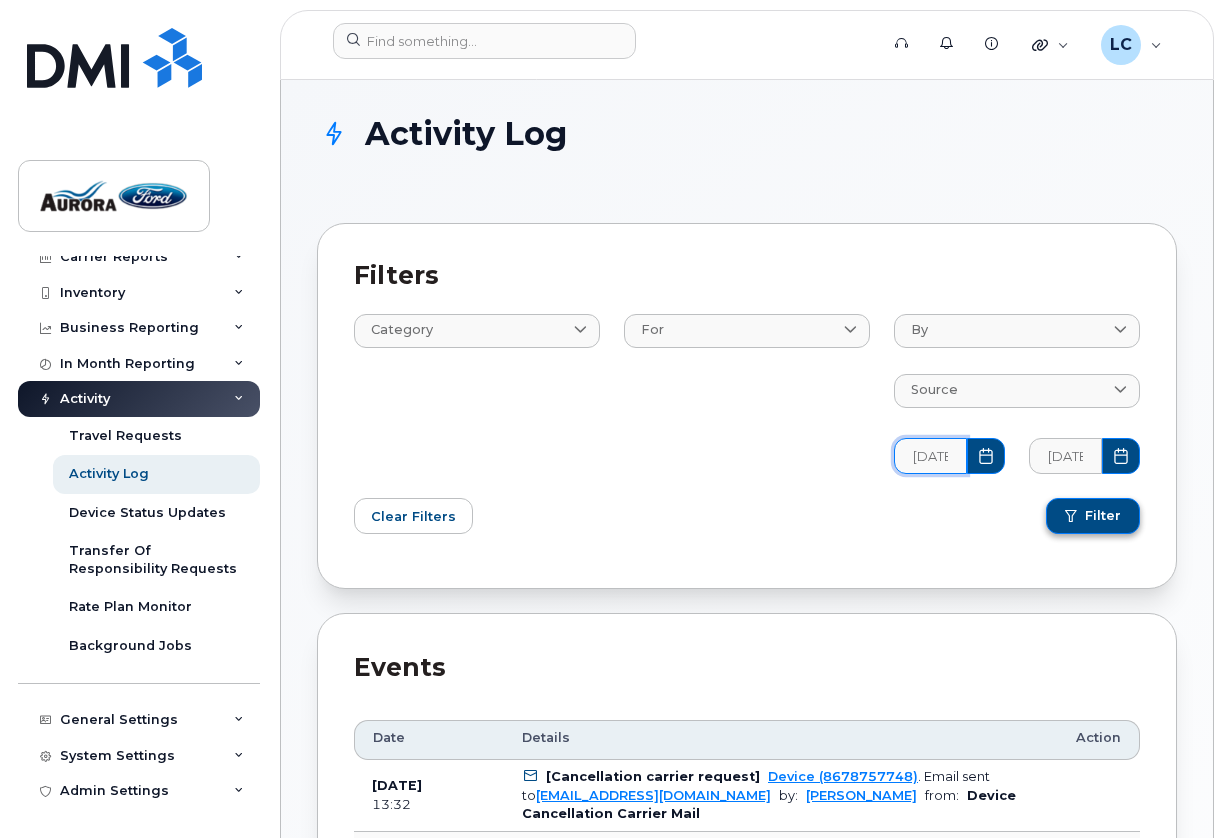click on "Filter" 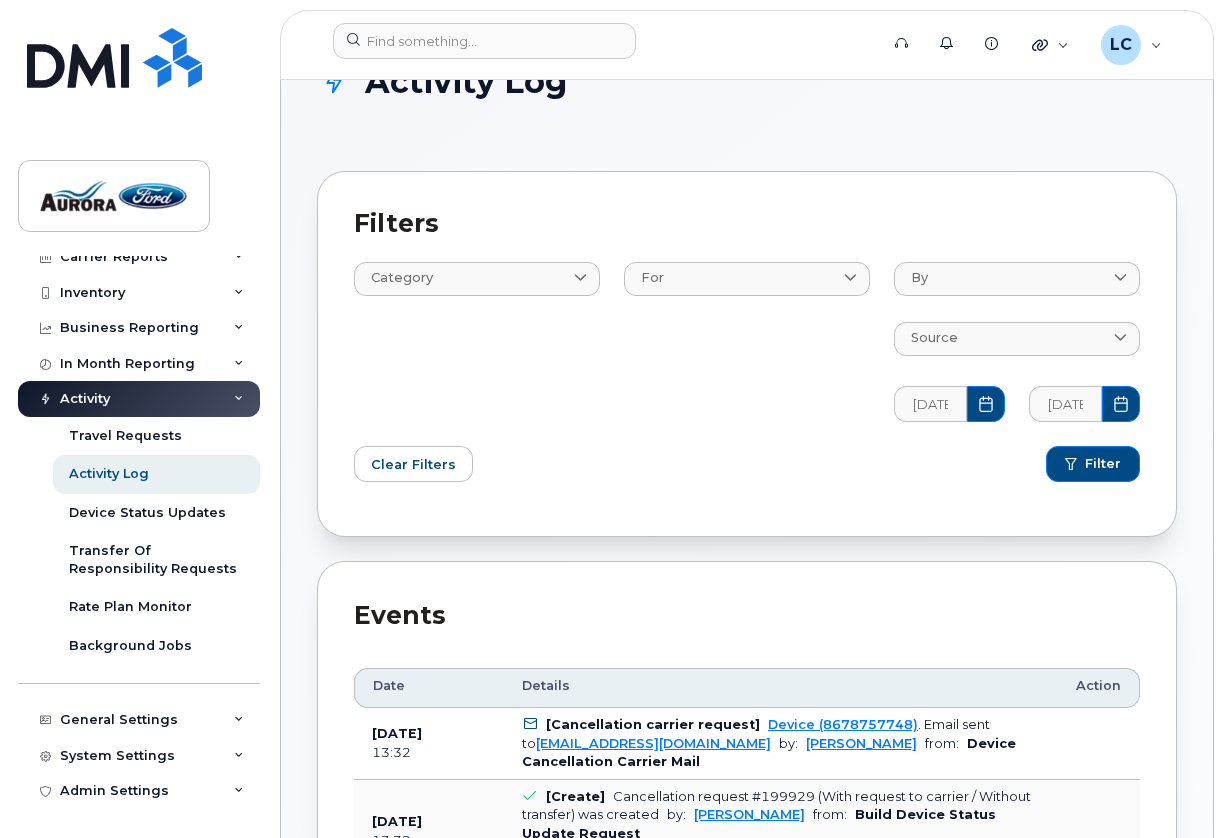 scroll, scrollTop: 0, scrollLeft: 0, axis: both 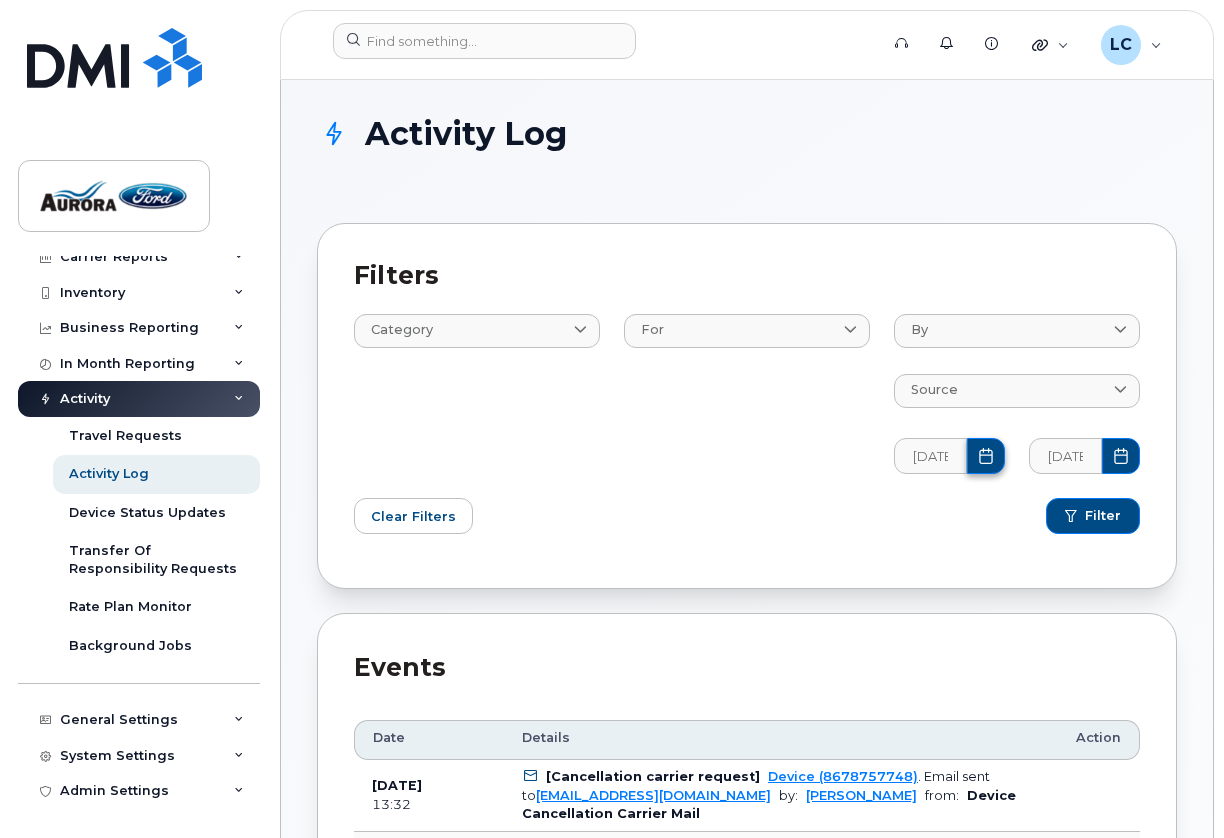 click 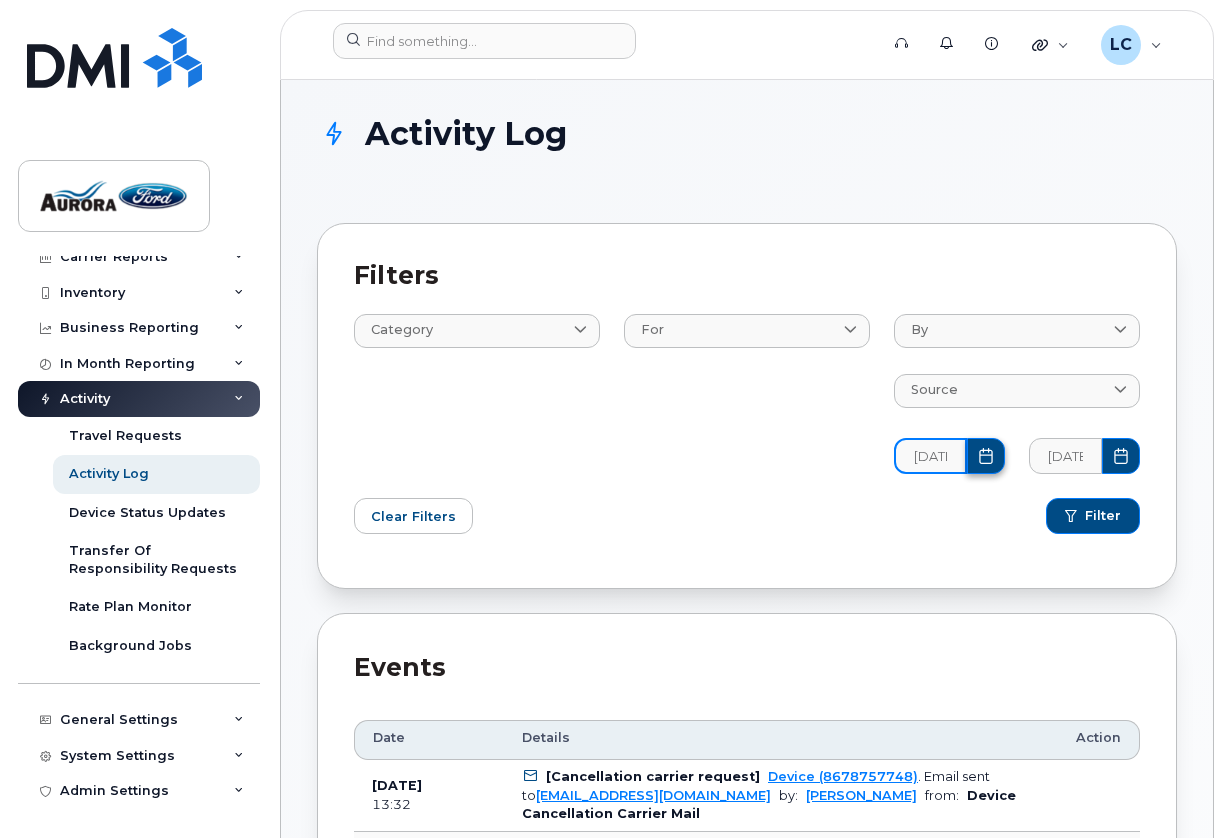 scroll, scrollTop: 0, scrollLeft: 34, axis: horizontal 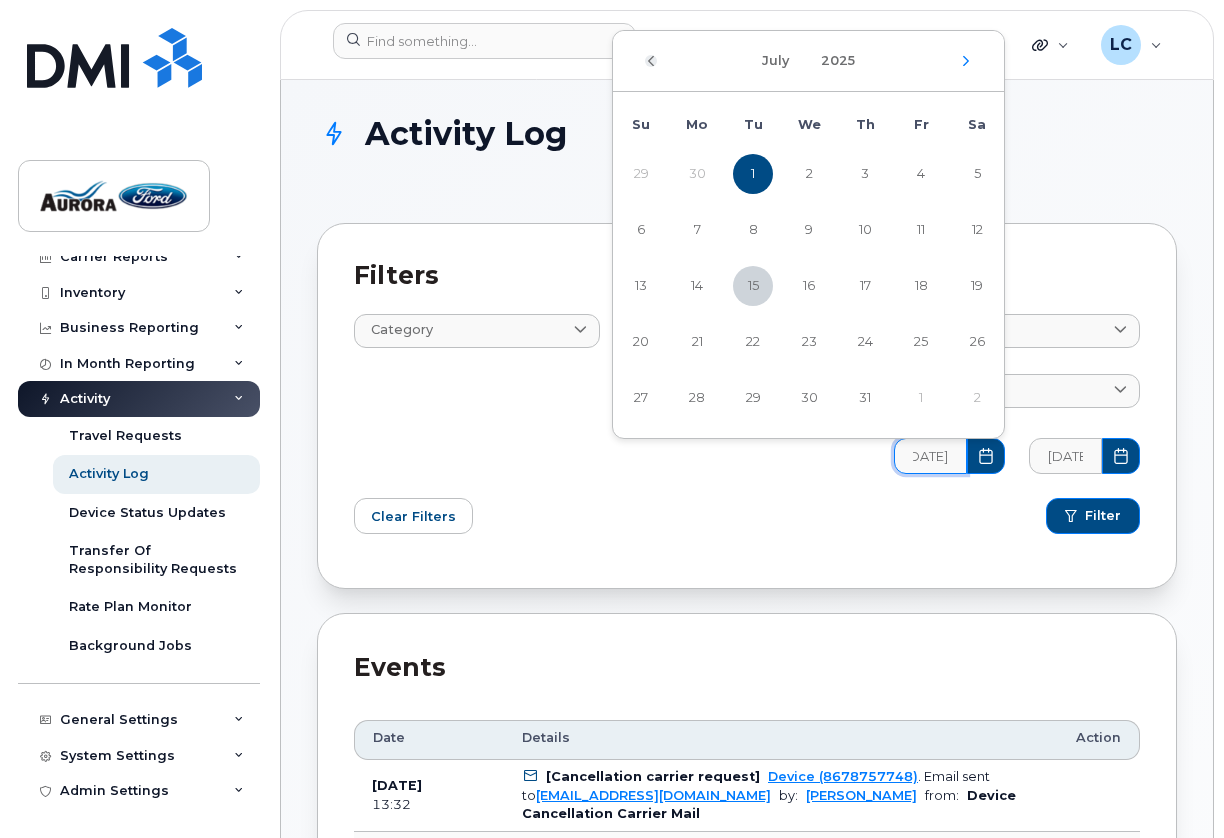 click 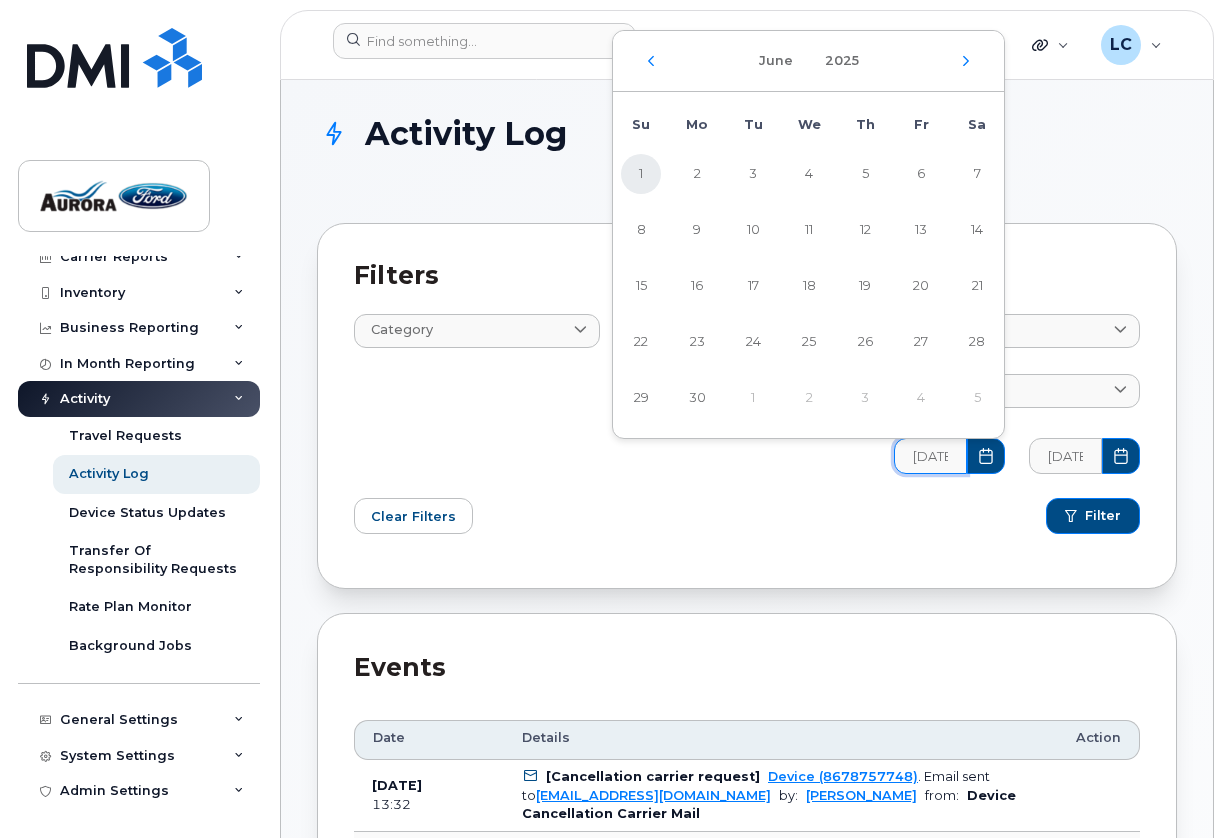 click on "1" at bounding box center [641, 174] 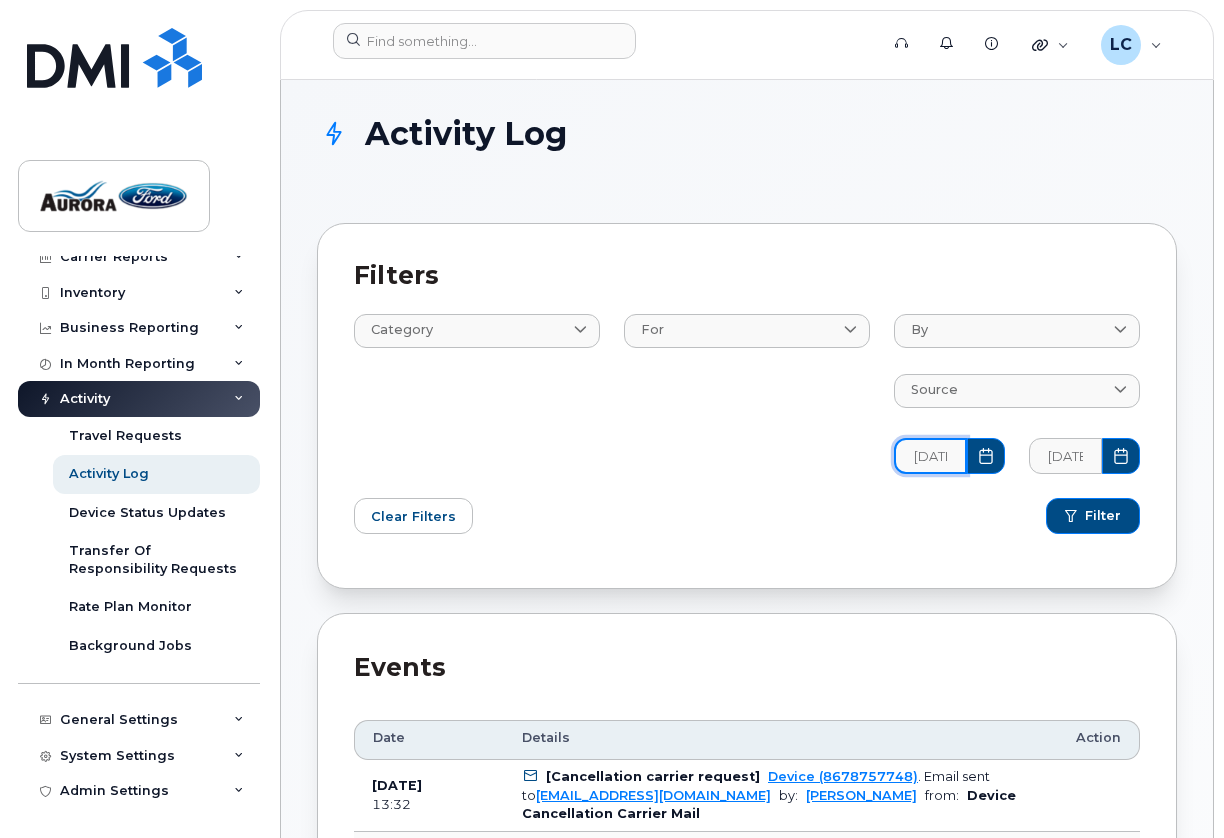 scroll, scrollTop: 0, scrollLeft: 34, axis: horizontal 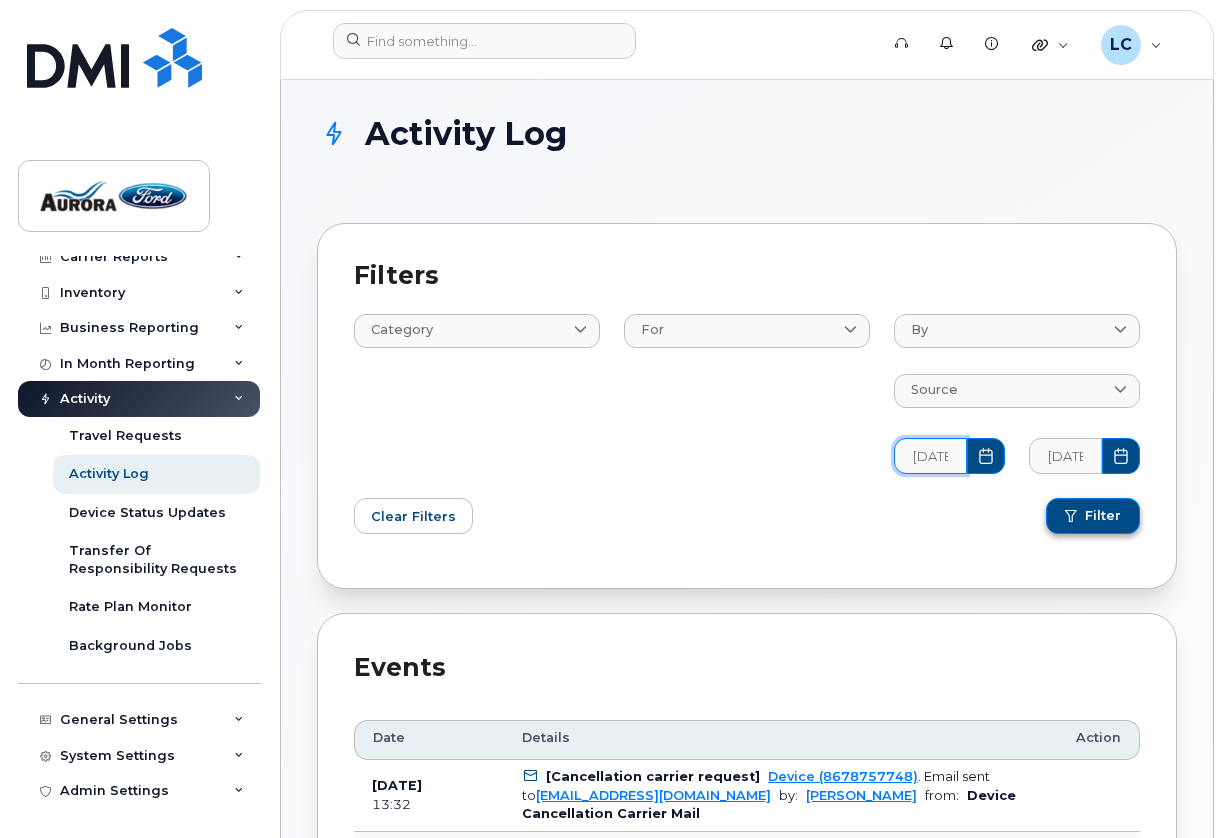 click on "Filter" 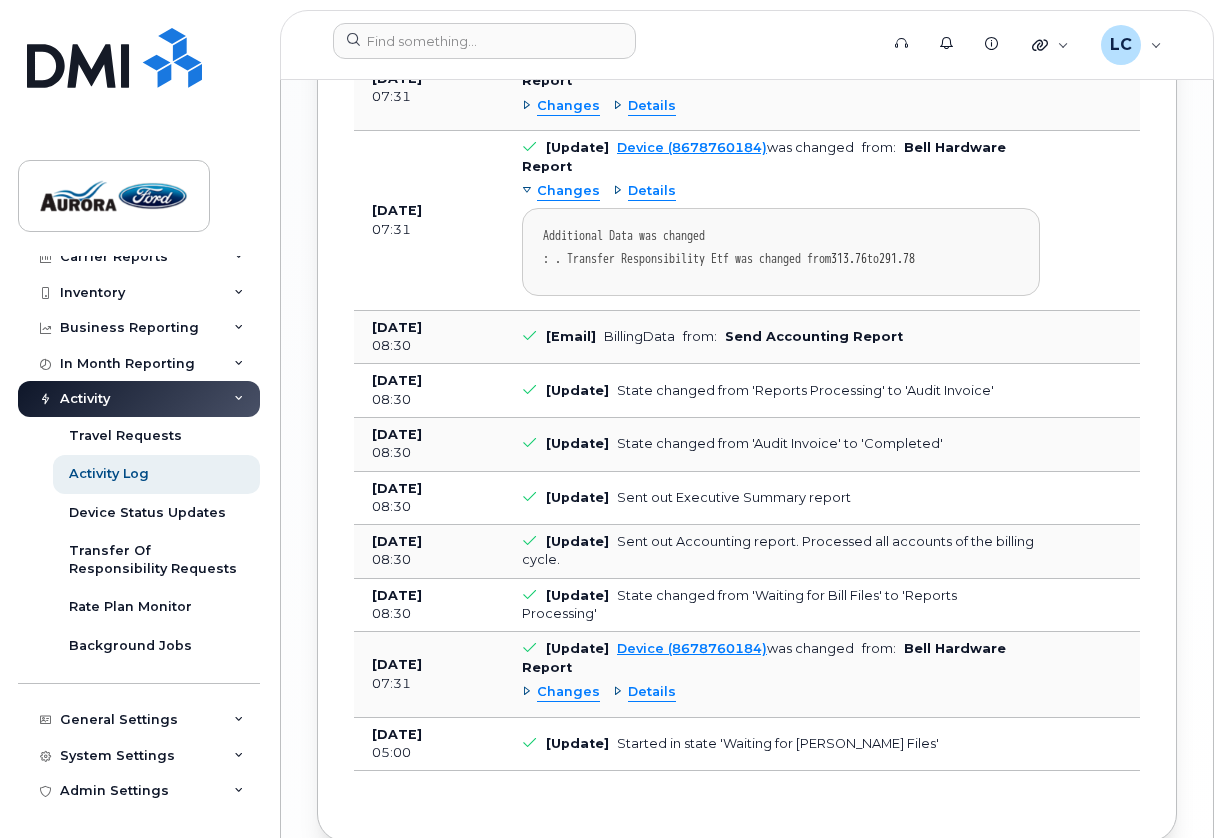 scroll, scrollTop: 2020, scrollLeft: 0, axis: vertical 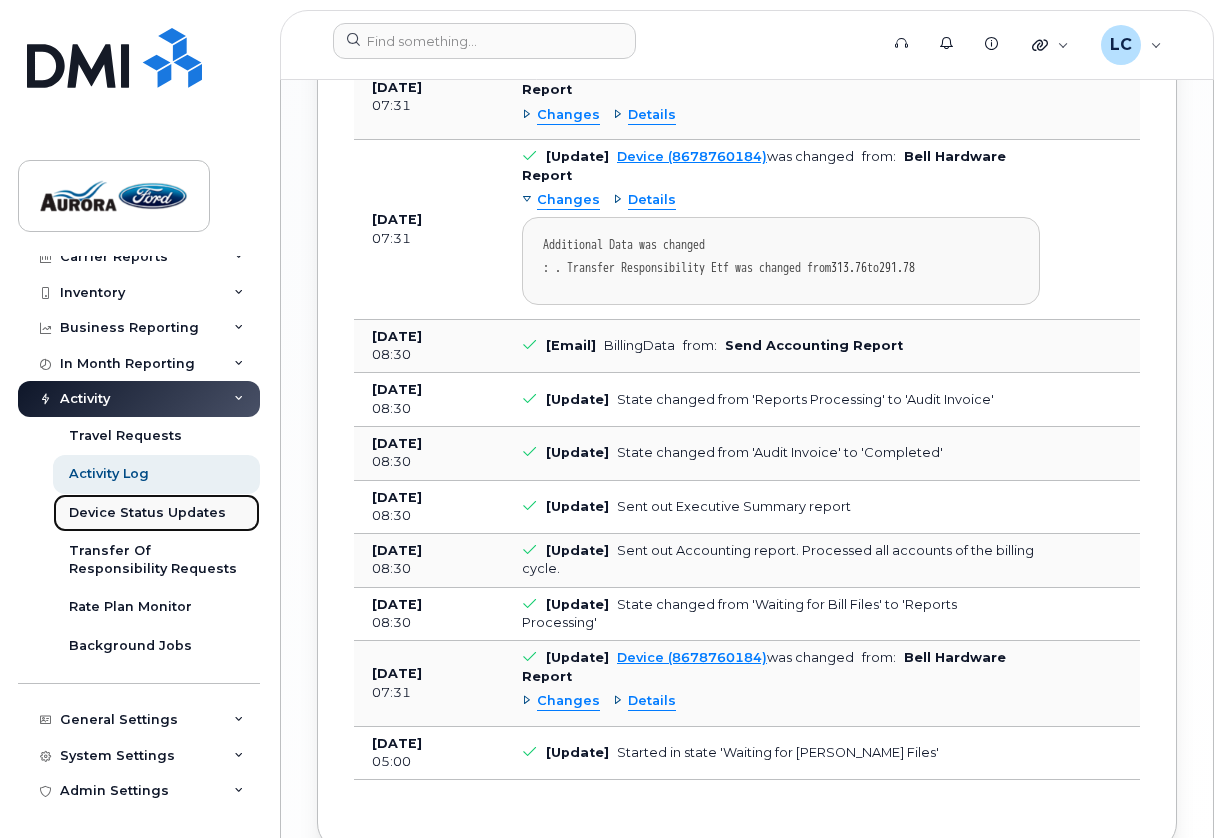 click on "Device Status Updates" at bounding box center [147, 513] 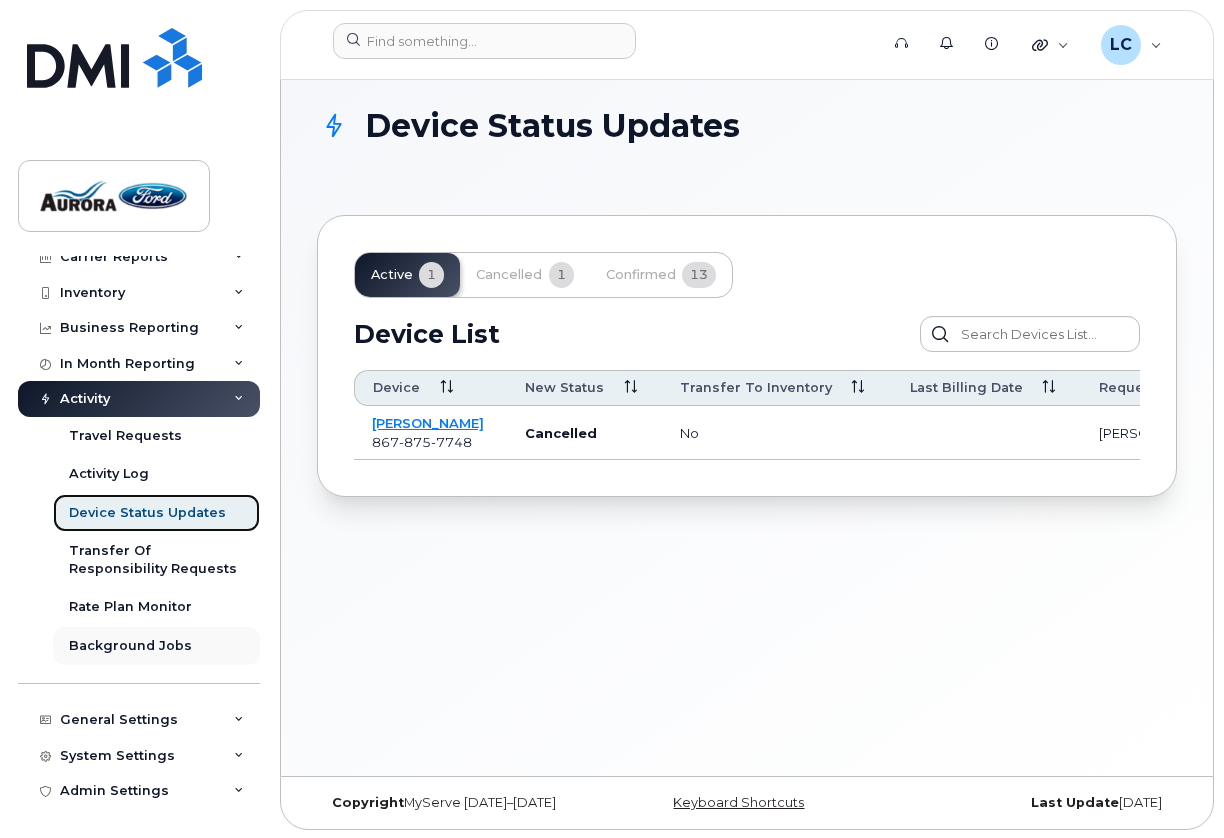 scroll, scrollTop: 9, scrollLeft: 0, axis: vertical 